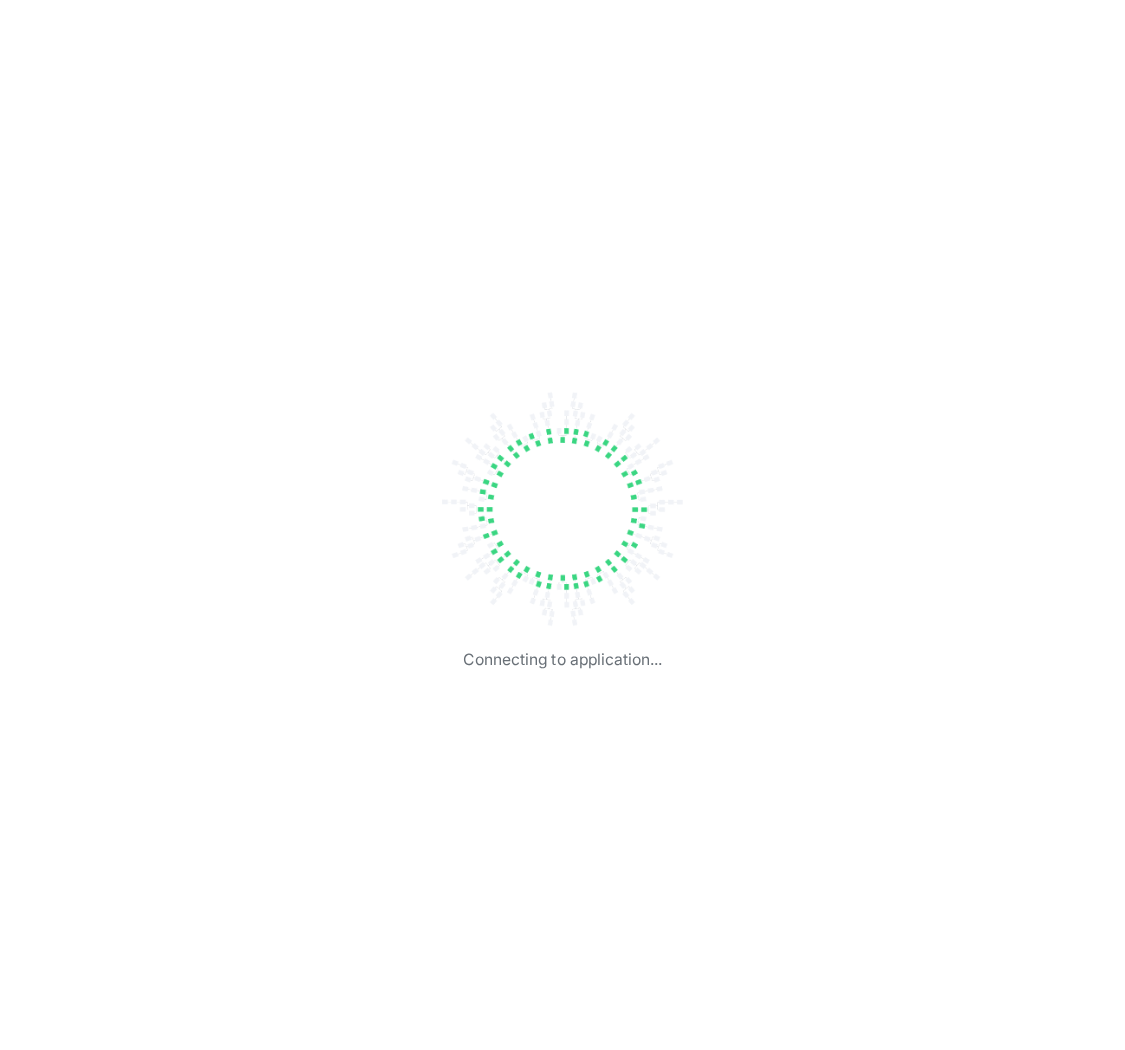 scroll, scrollTop: 0, scrollLeft: 0, axis: both 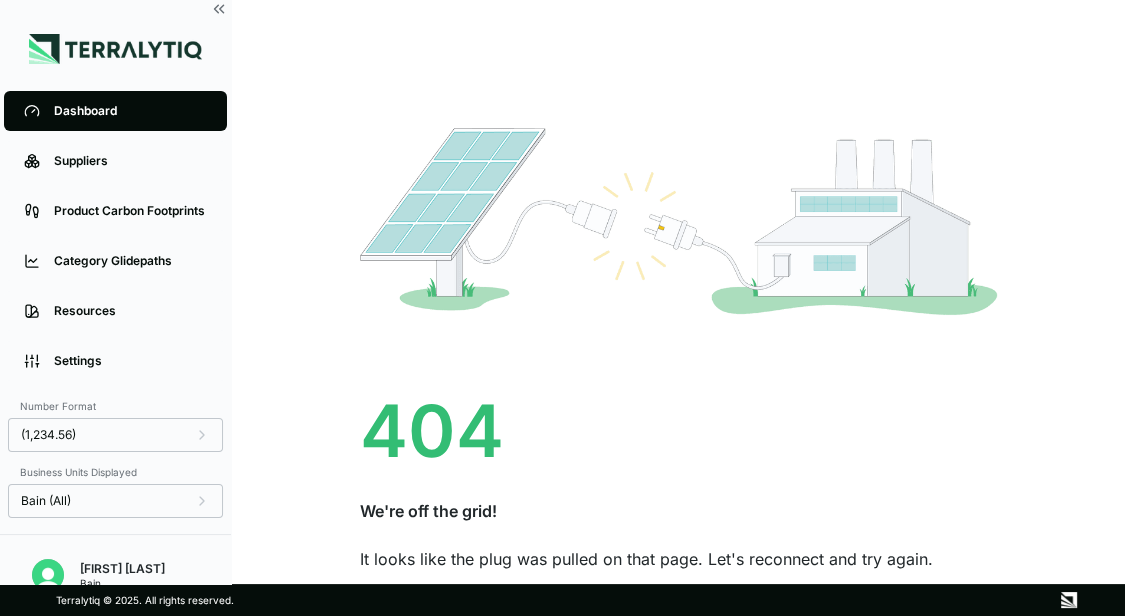 click on "404 We're off the grid! It looks like the plug was pulled on that page. Let's reconnect and try again. If you're expecting something here, please reach out to [EMAIL] to get this sorted. Go Back" at bounding box center (678, 420) 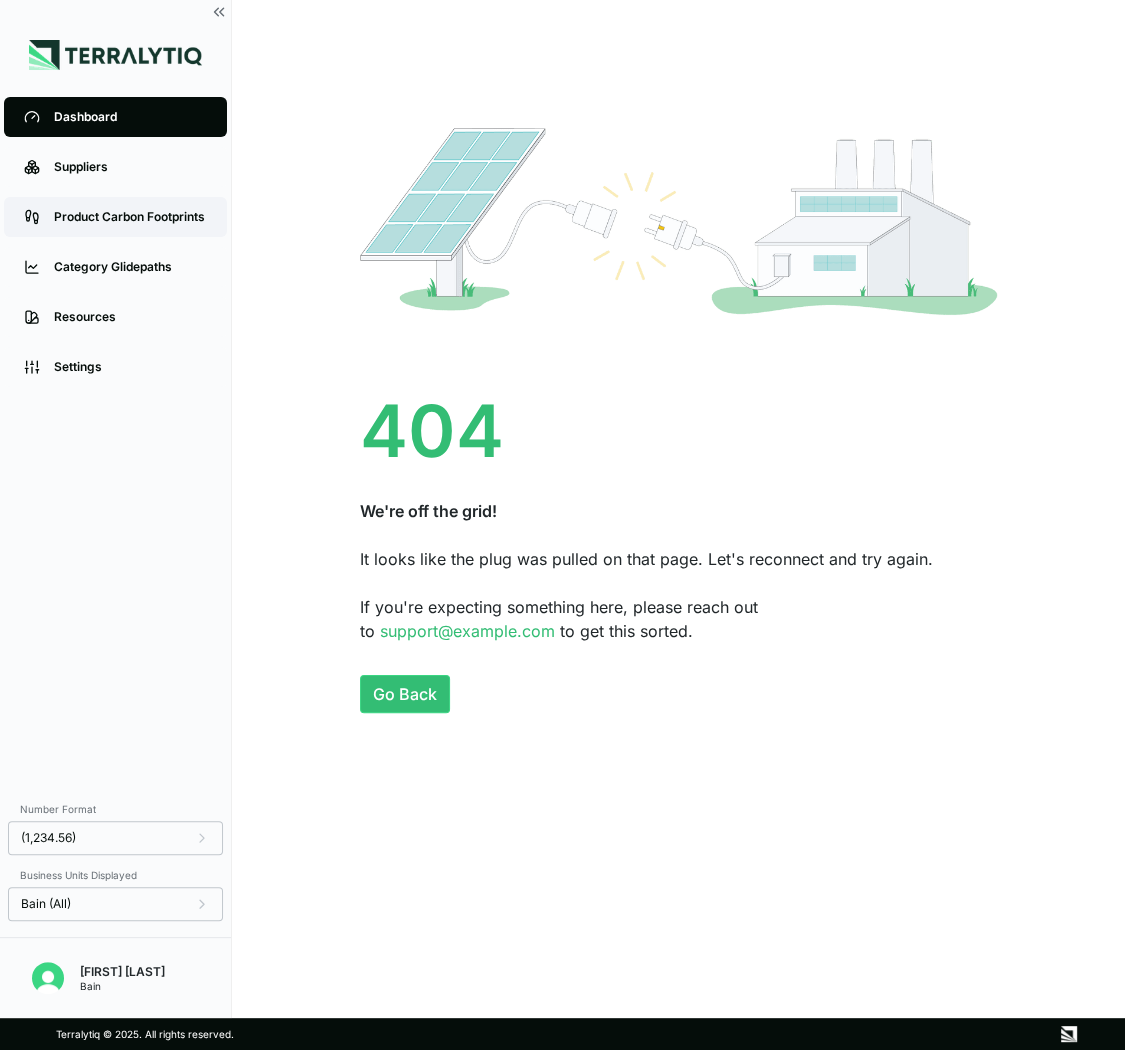 click on "Product Carbon Footprints" at bounding box center [130, 217] 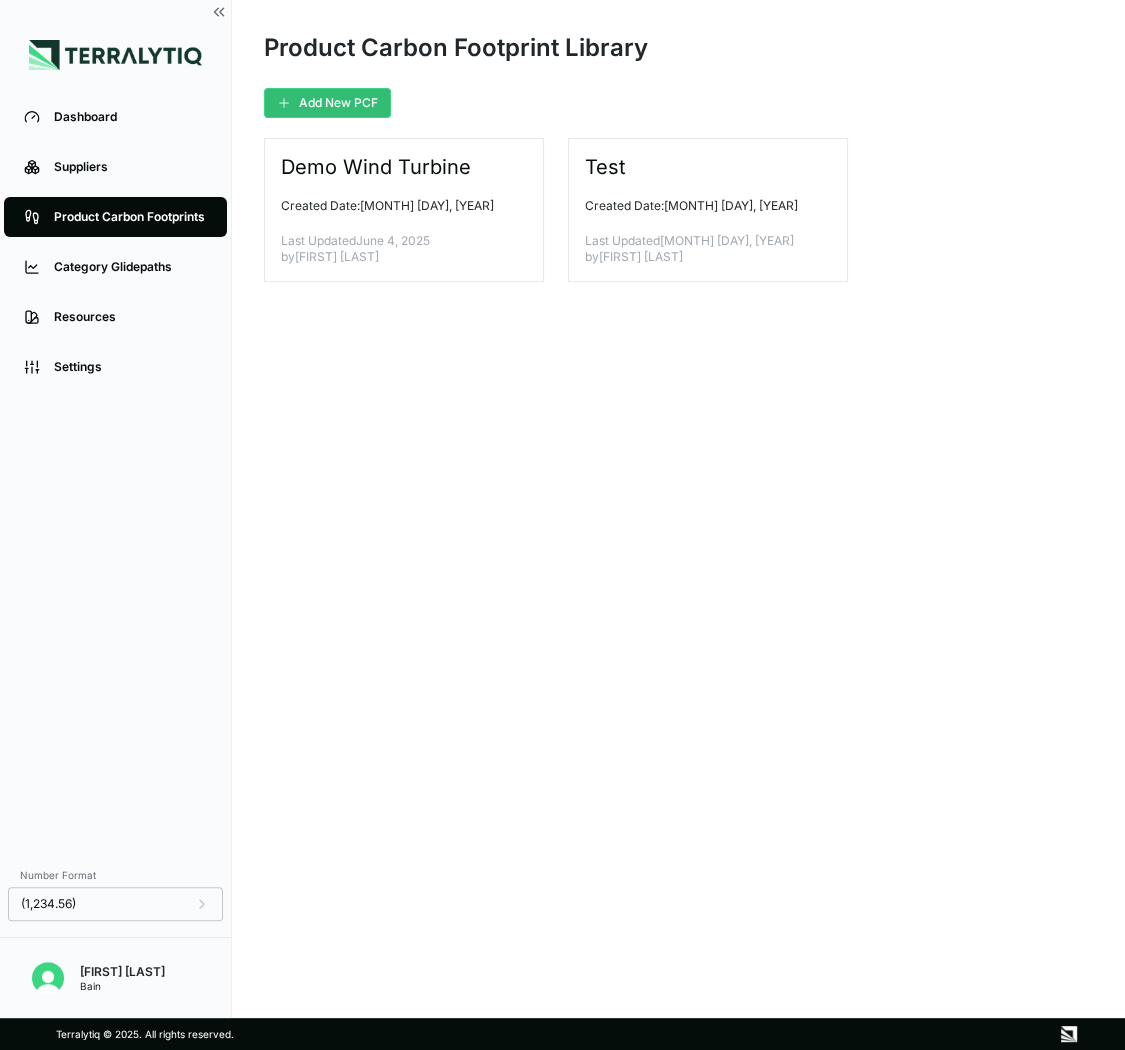 click on "Category Glidepaths" at bounding box center [115, 267] 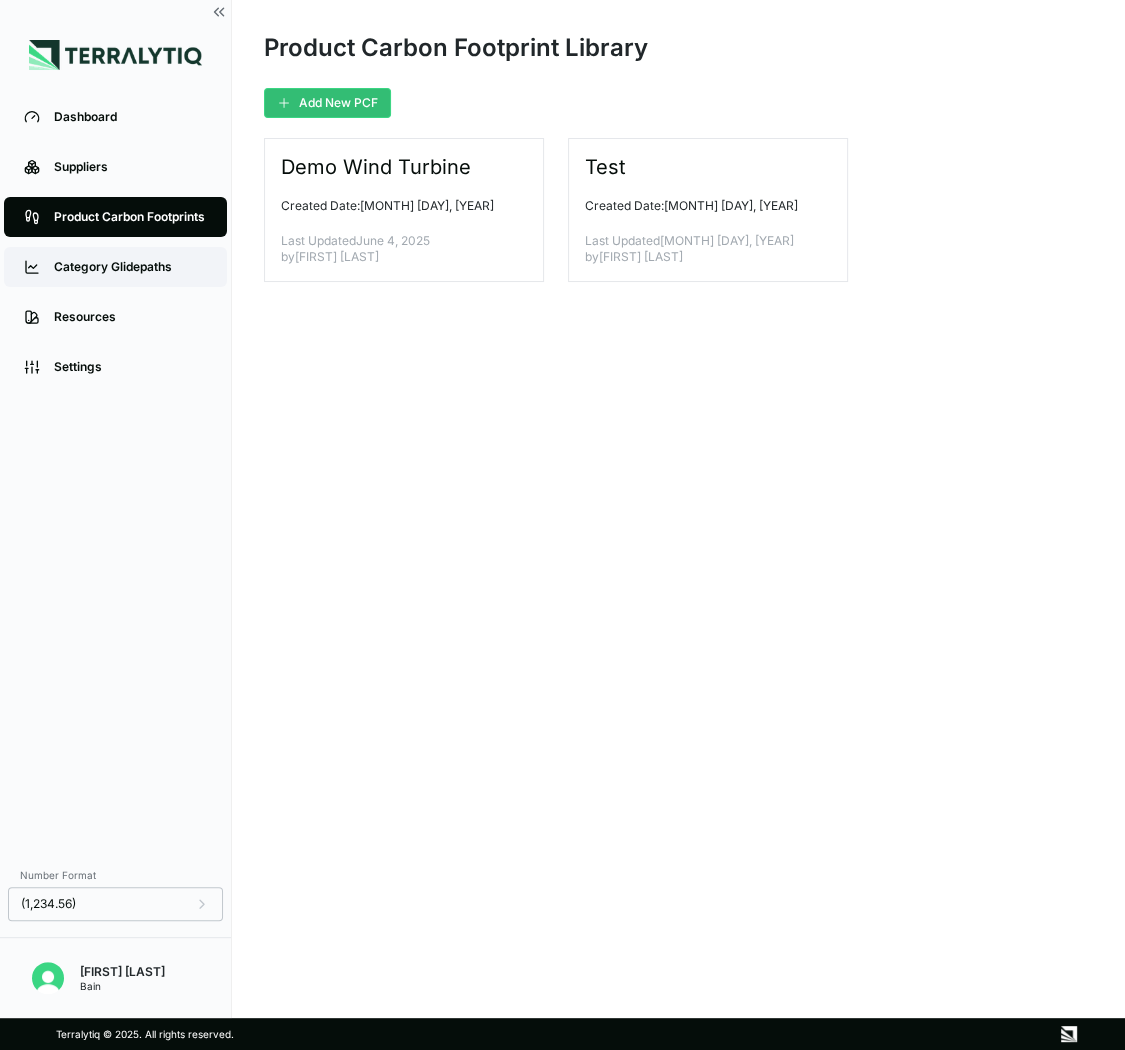 click on "Category Glidepaths" at bounding box center (115, 267) 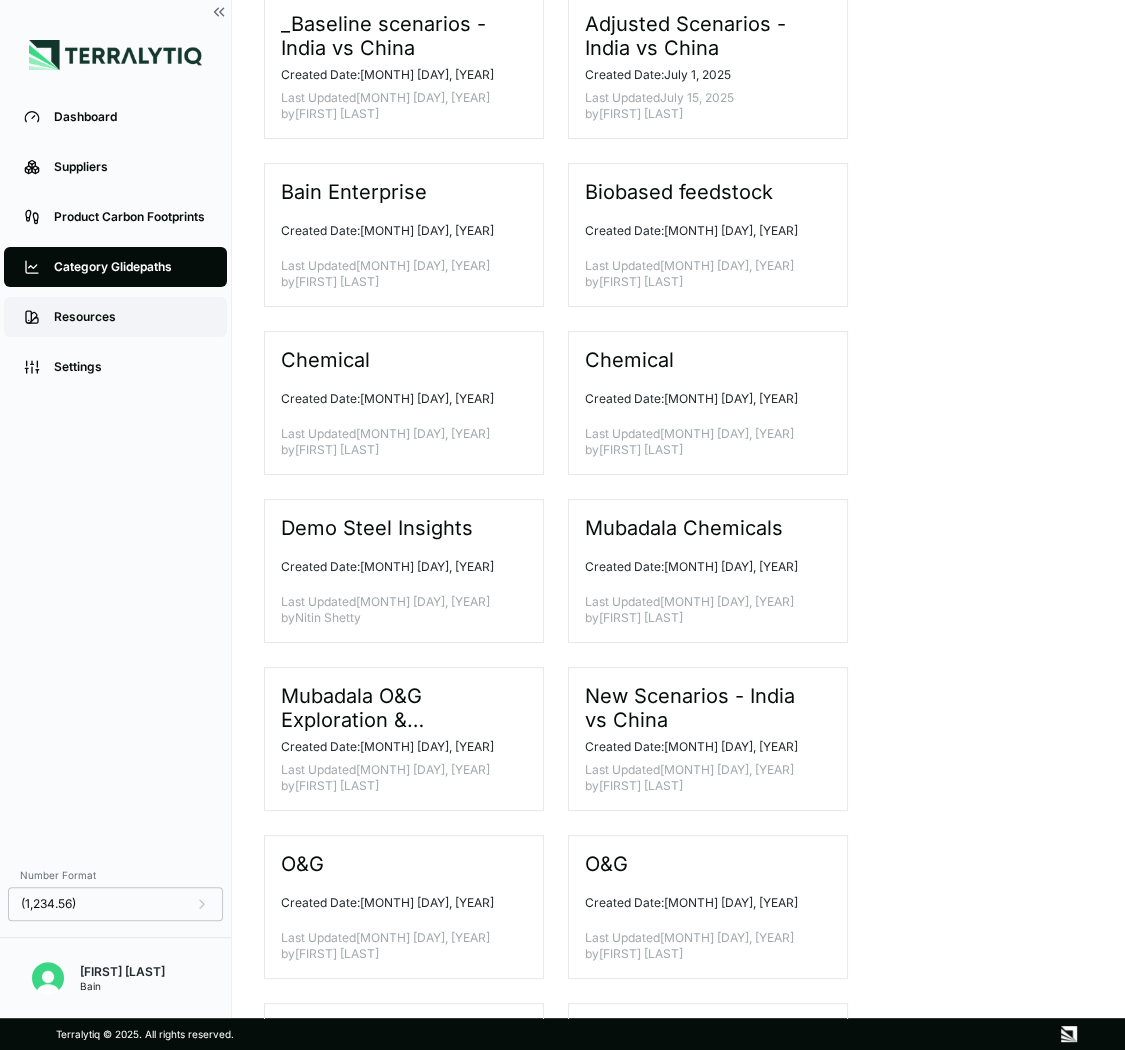 scroll, scrollTop: 72, scrollLeft: 0, axis: vertical 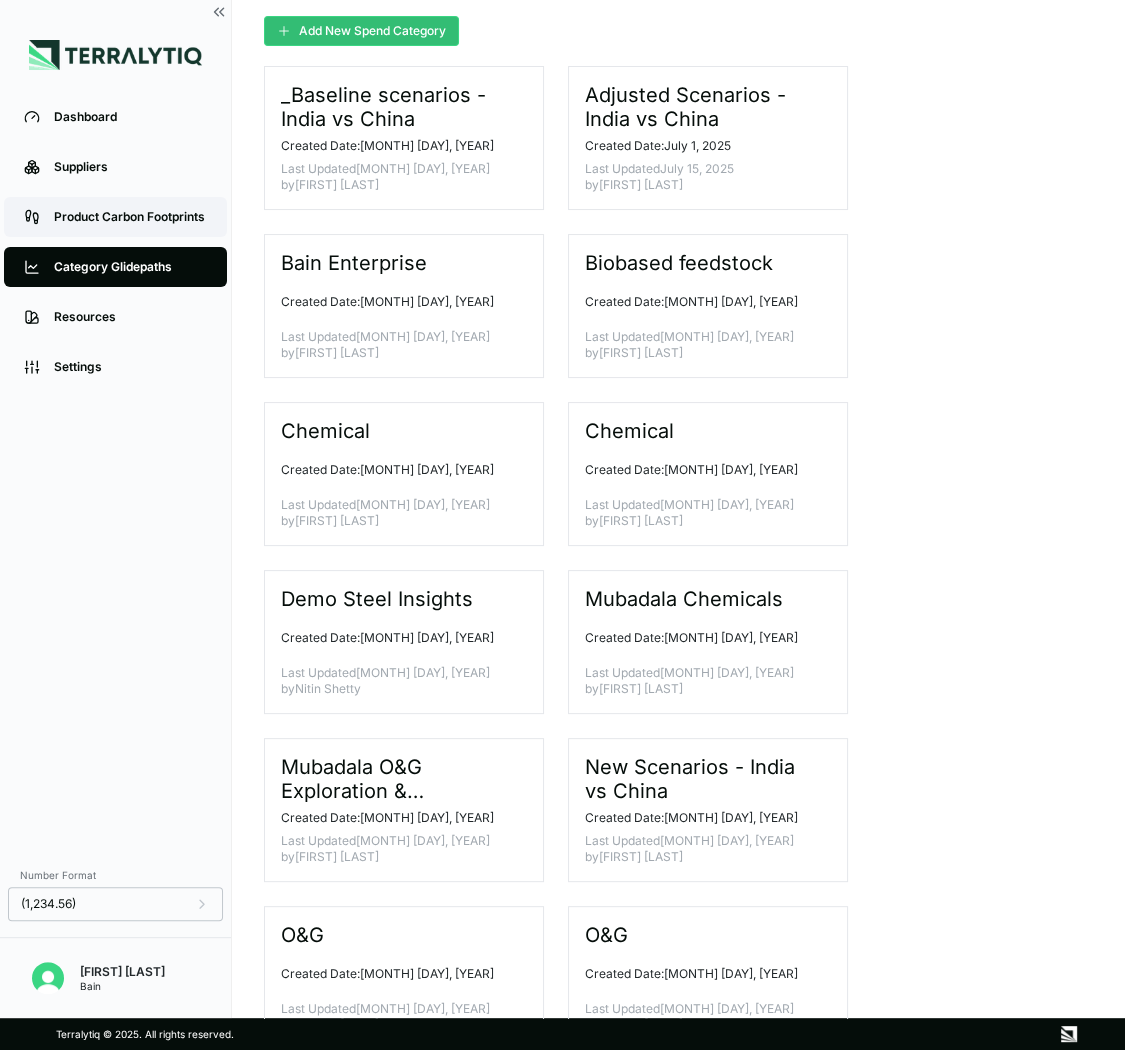 click on "Product Carbon Footprints" at bounding box center (130, 217) 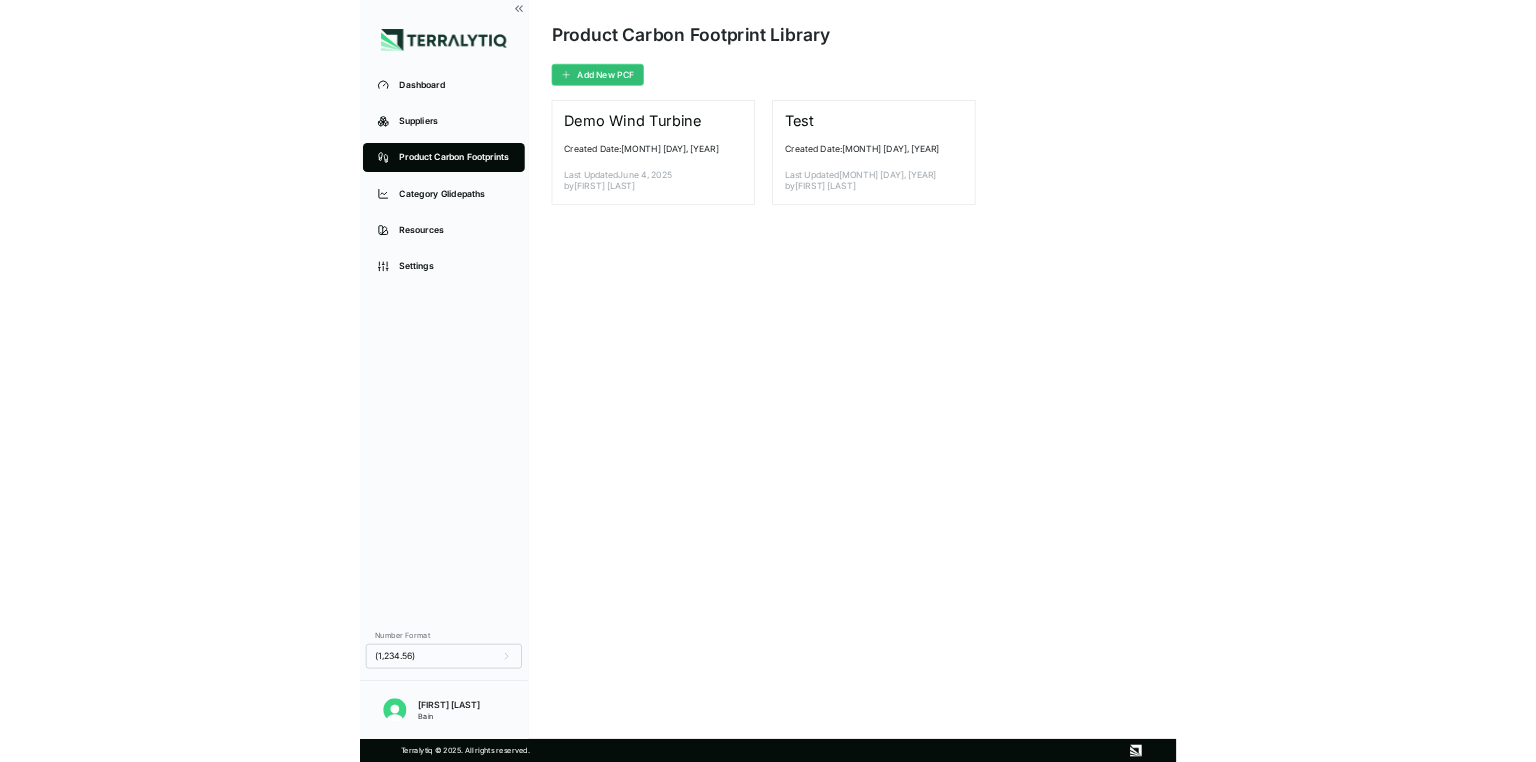 scroll, scrollTop: 0, scrollLeft: 0, axis: both 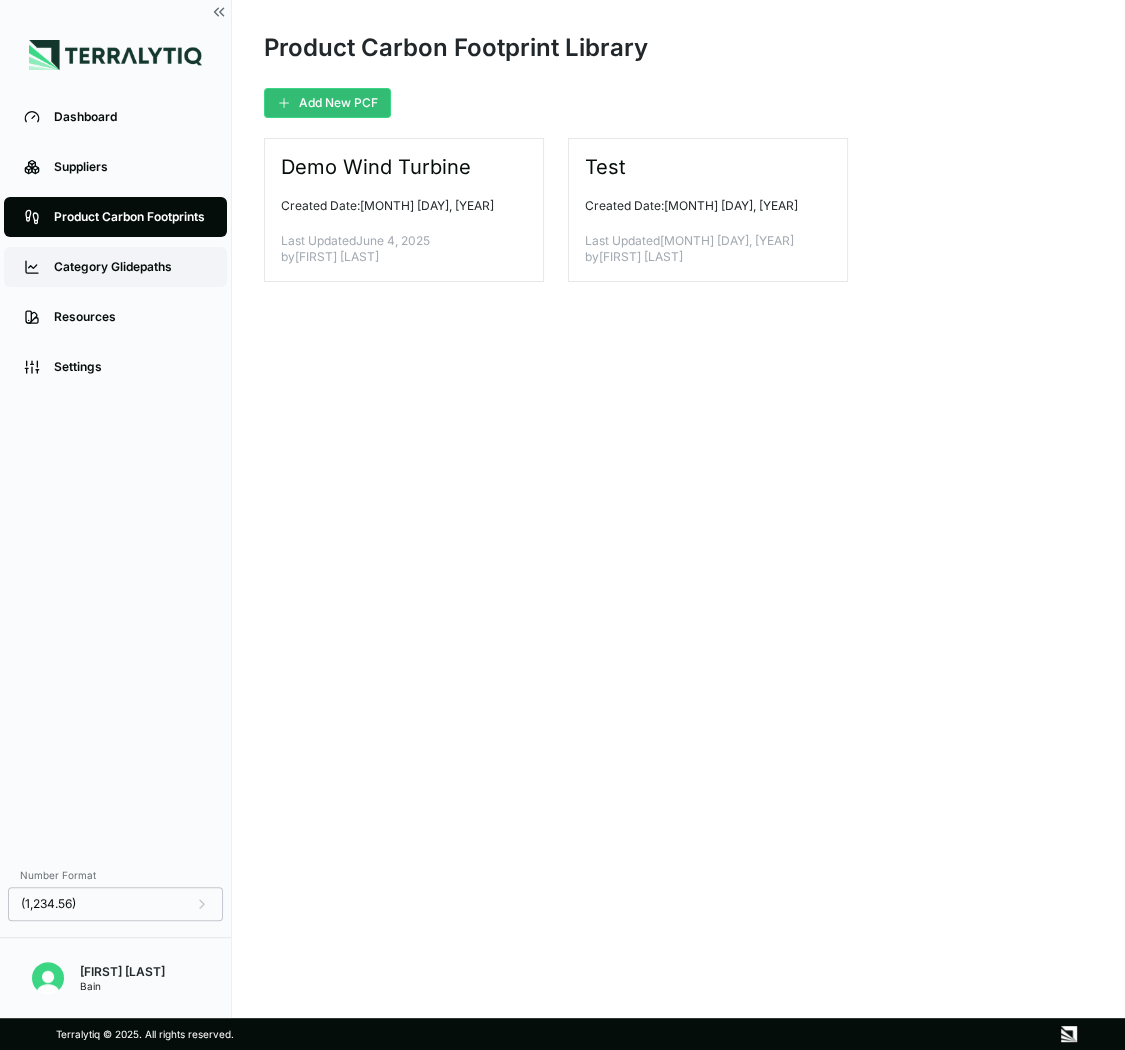 click on "Category Glidepaths" at bounding box center [130, 267] 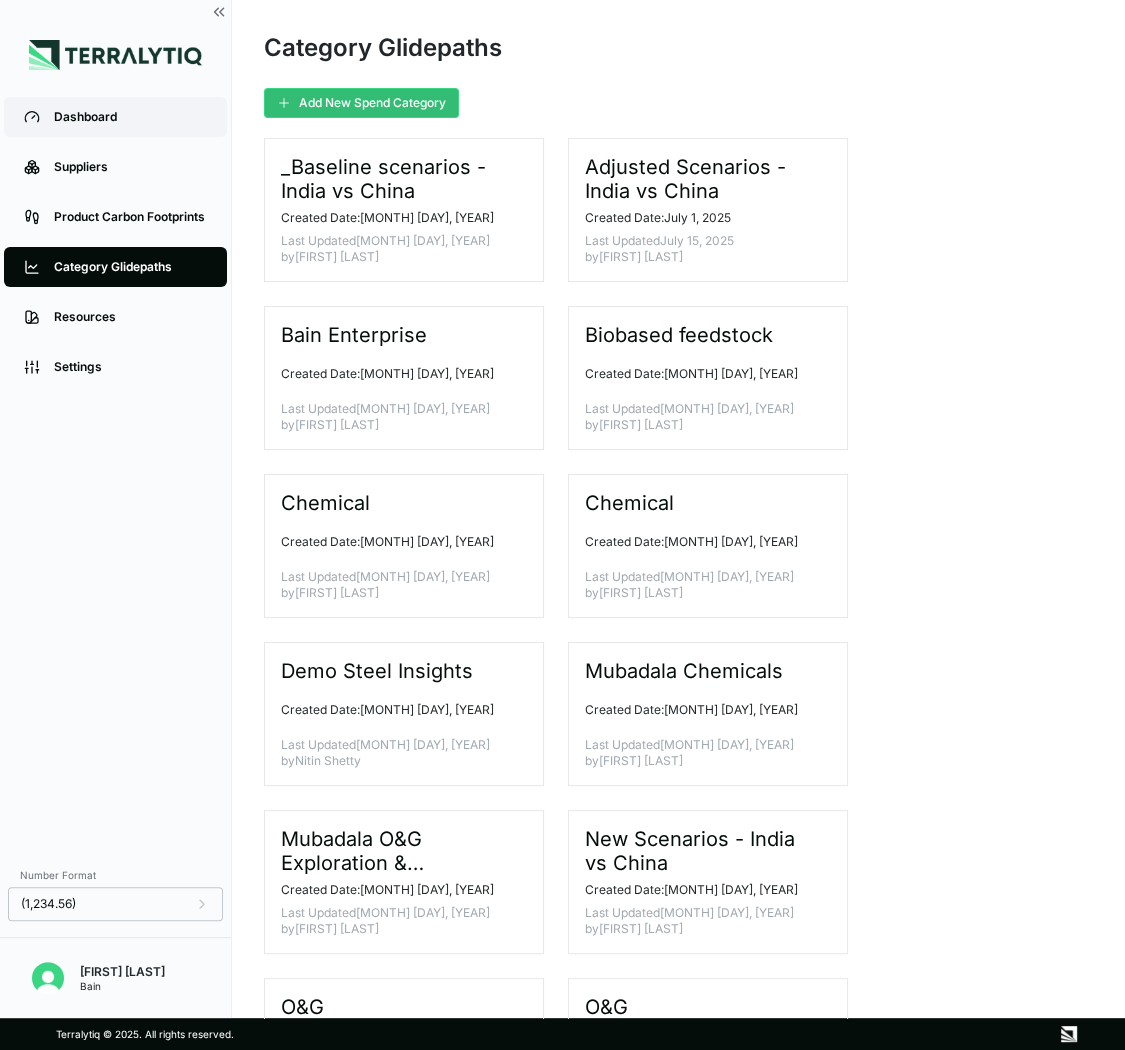 click on "Dashboard" at bounding box center (115, 117) 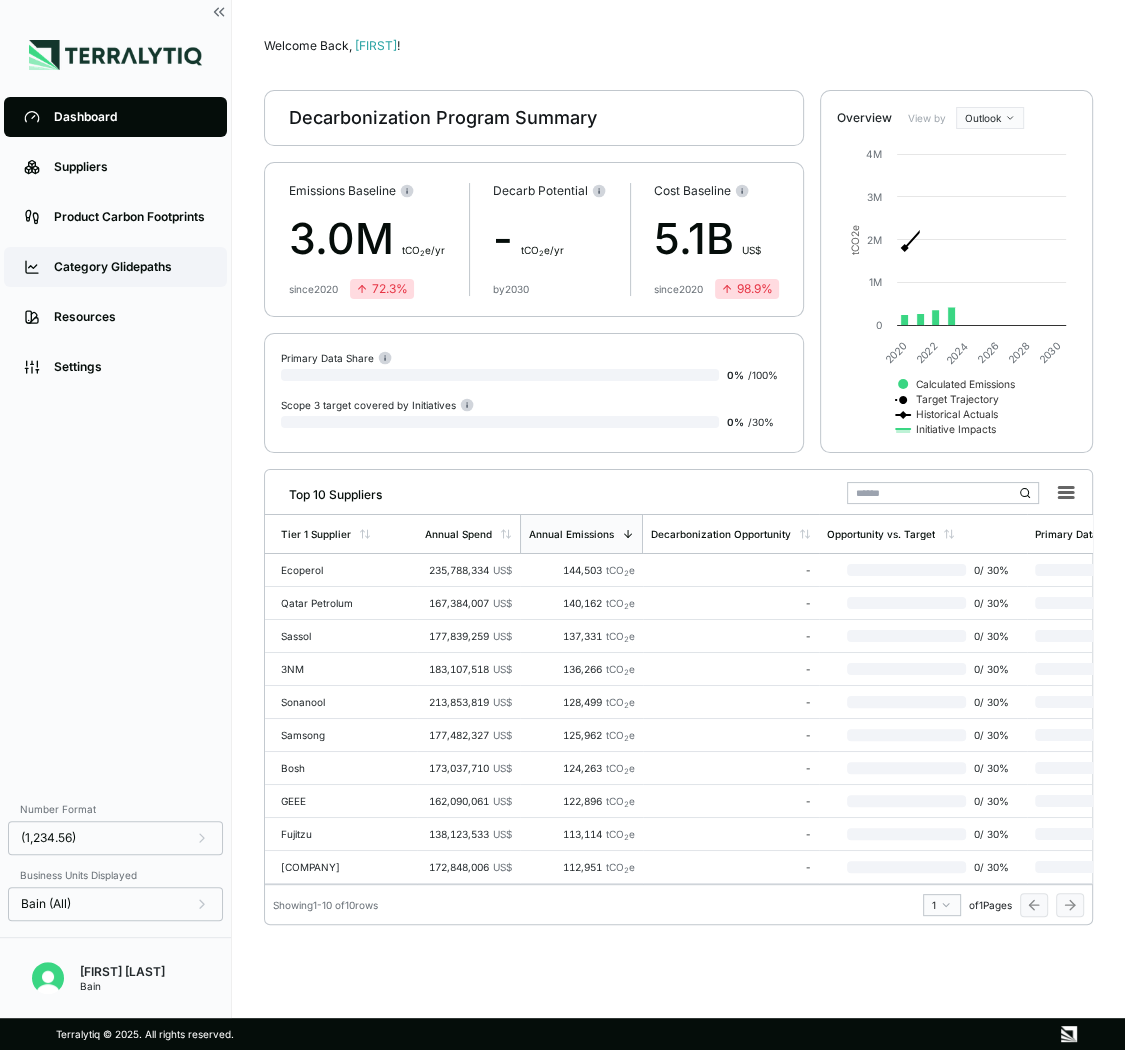 click on "Category Glidepaths" at bounding box center (115, 267) 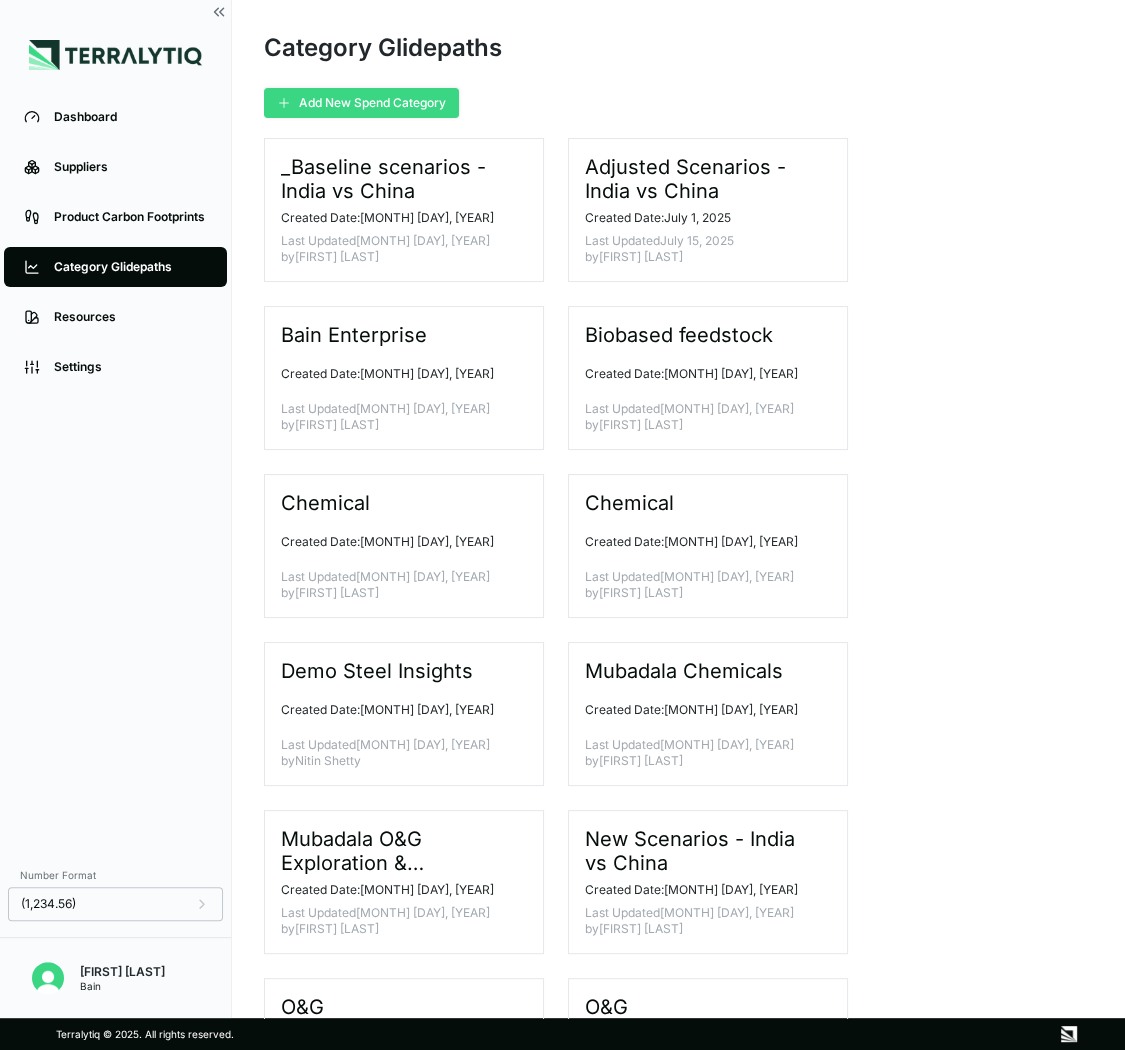 click on "Add New Spend Category" at bounding box center (361, 103) 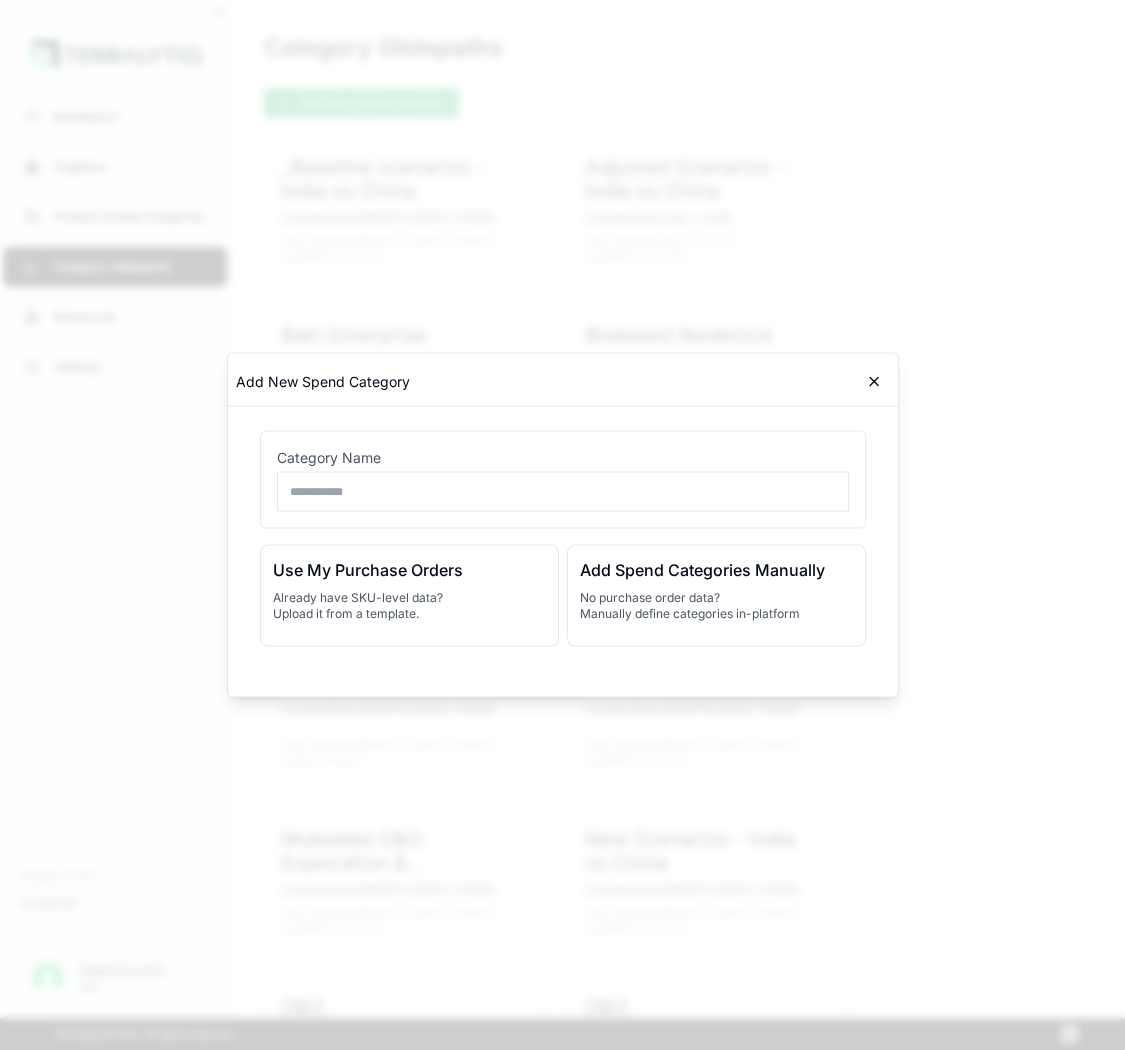 click at bounding box center (563, 492) 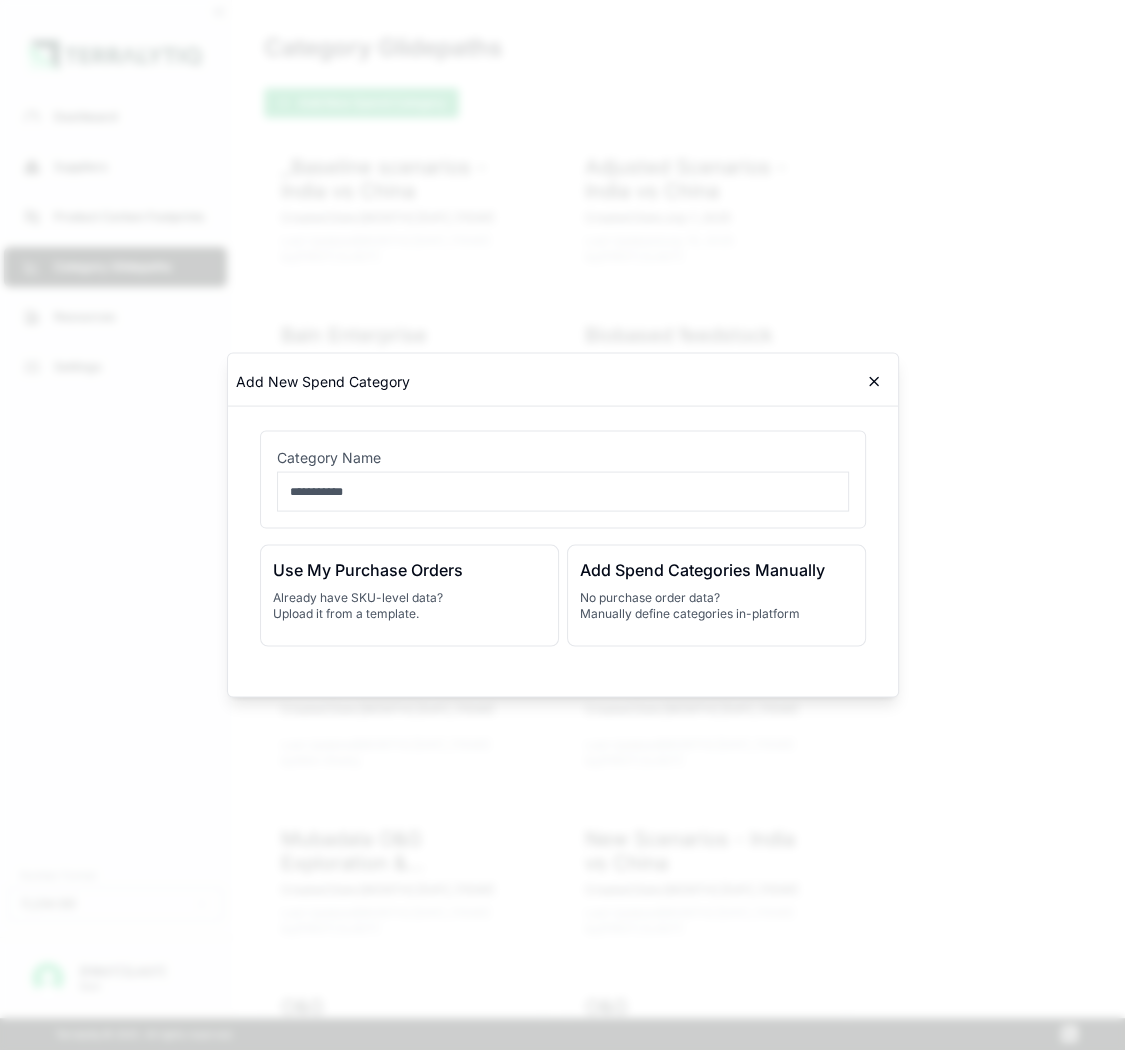 type on "**********" 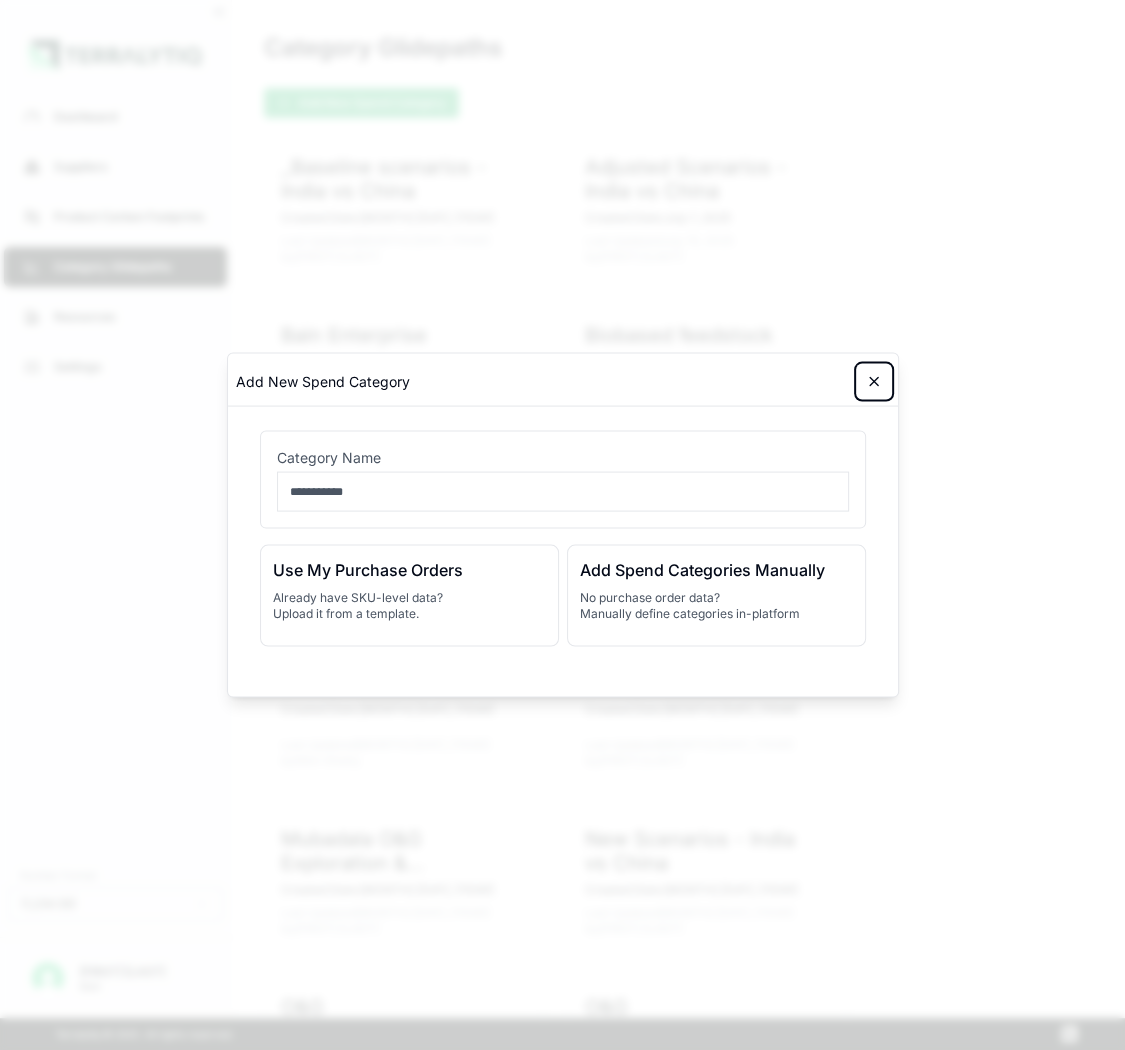 click at bounding box center (874, 382) 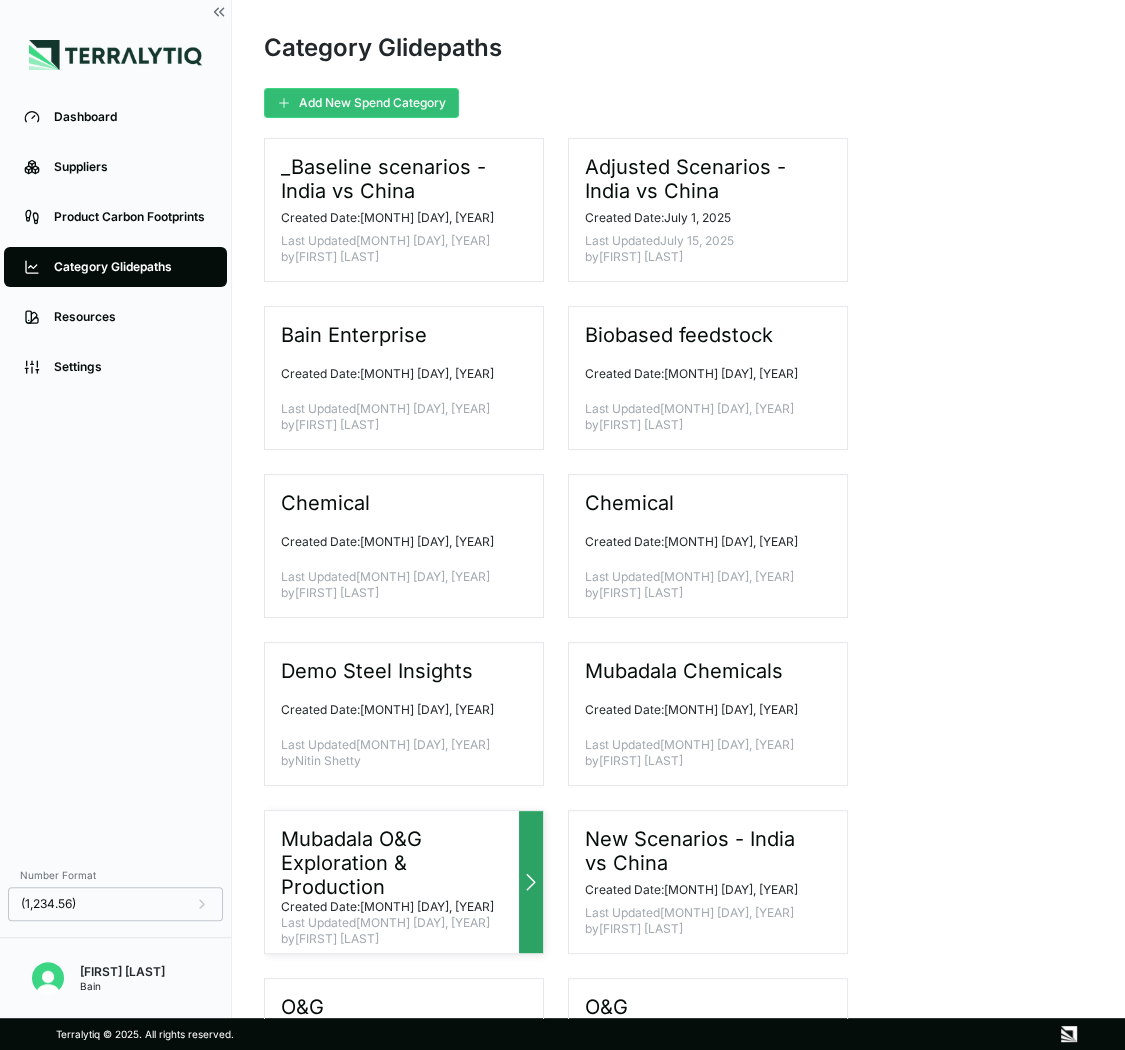 type 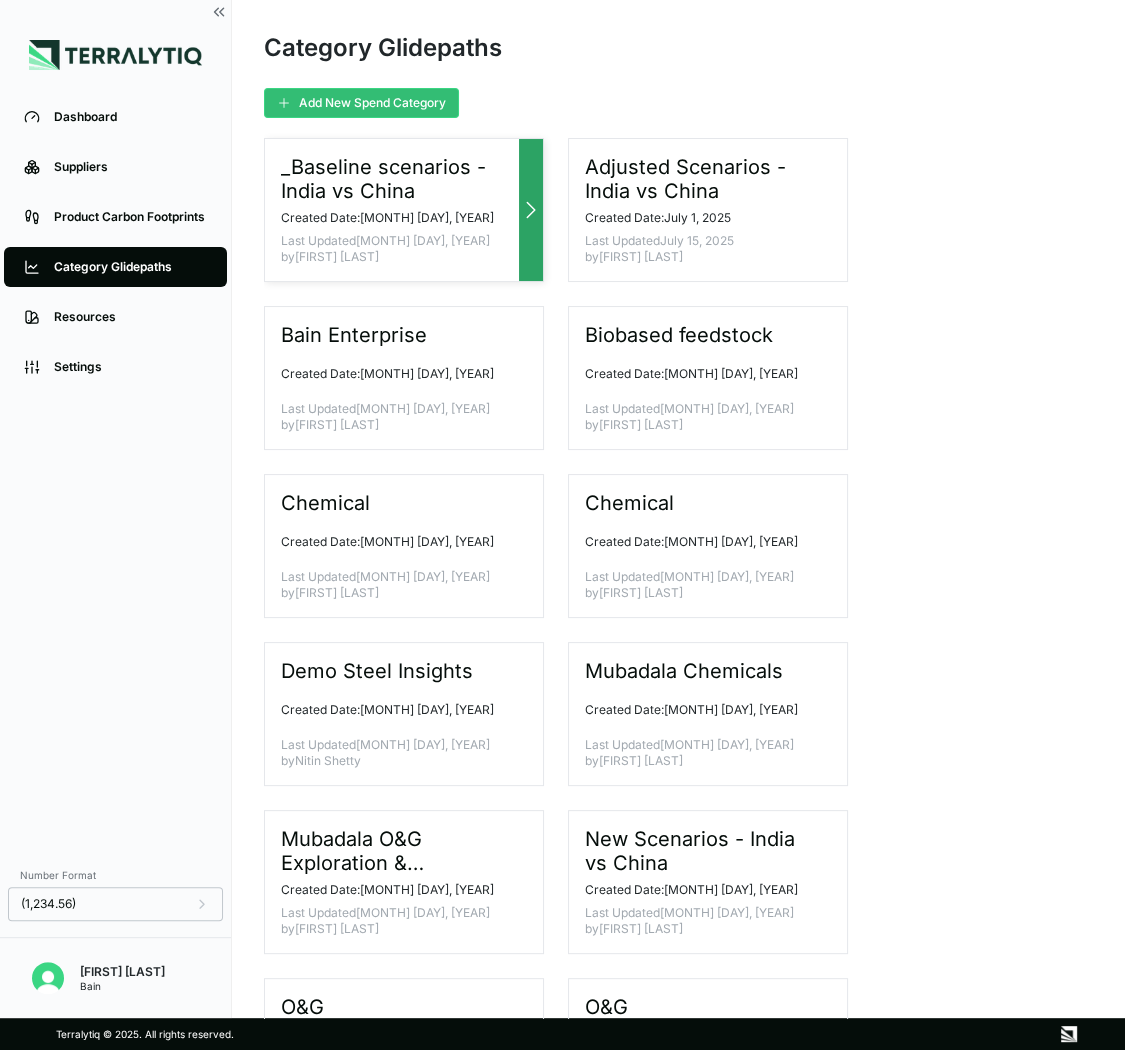 click 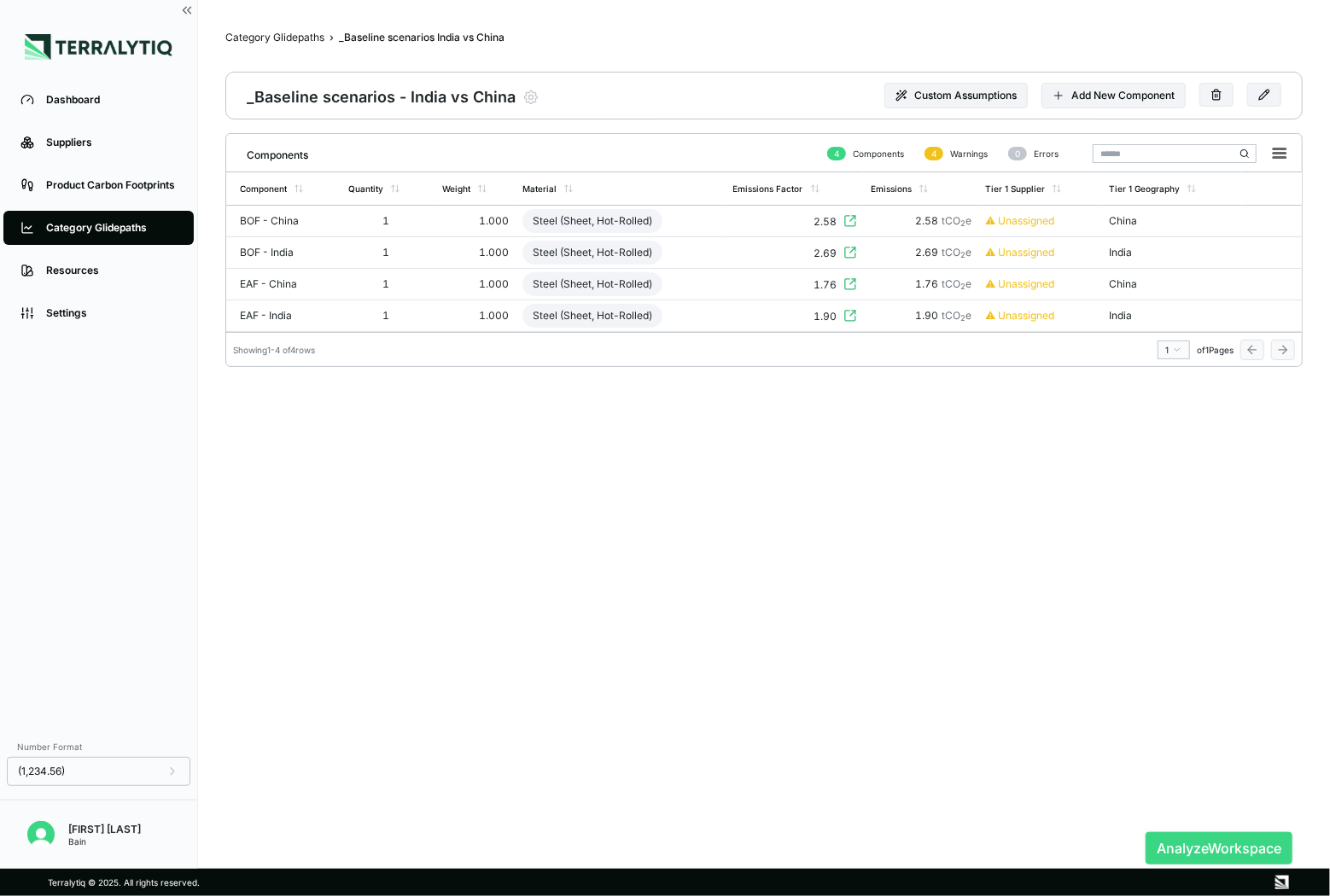 click on "Analyze  Workspace" at bounding box center [1219, 848] 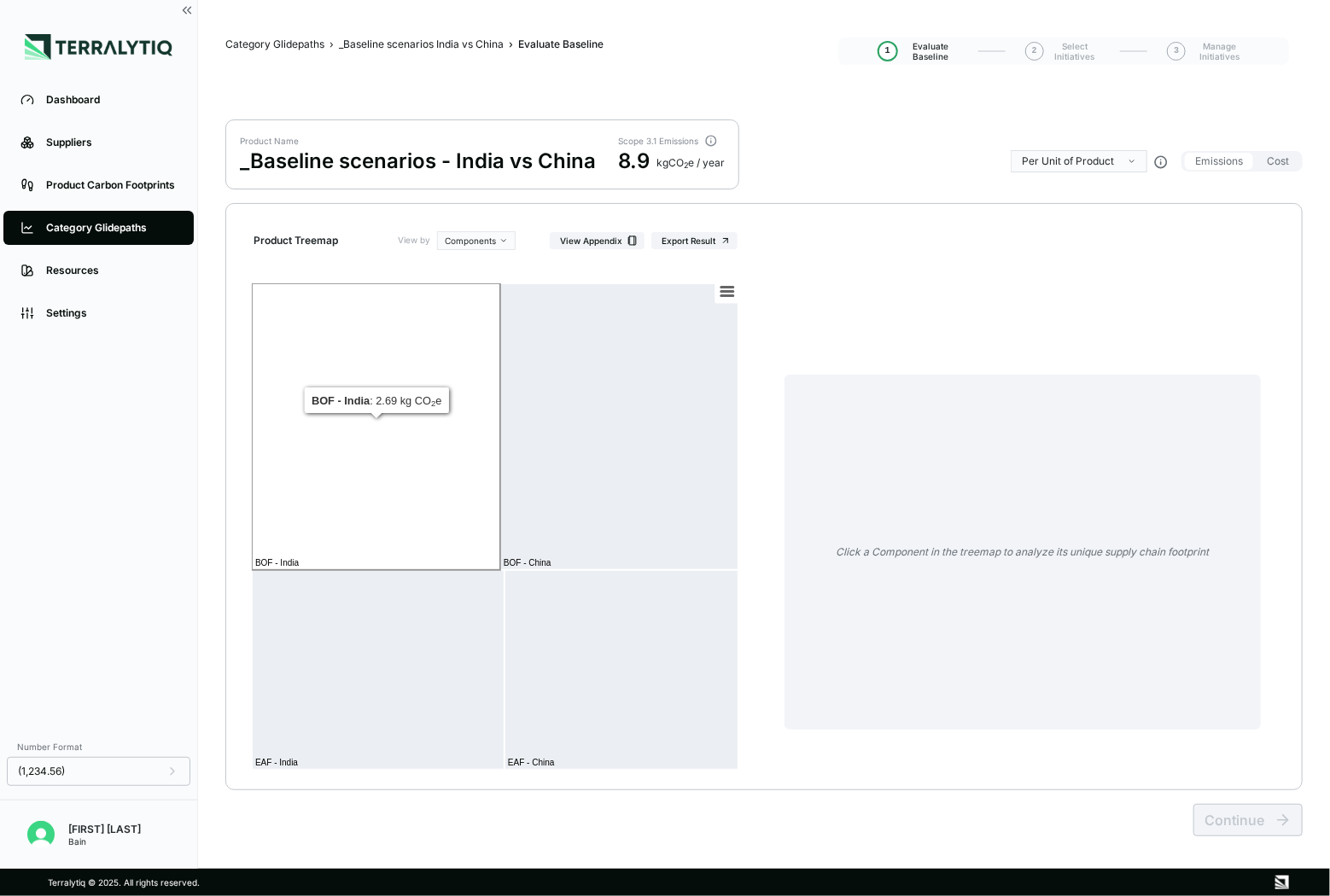 click 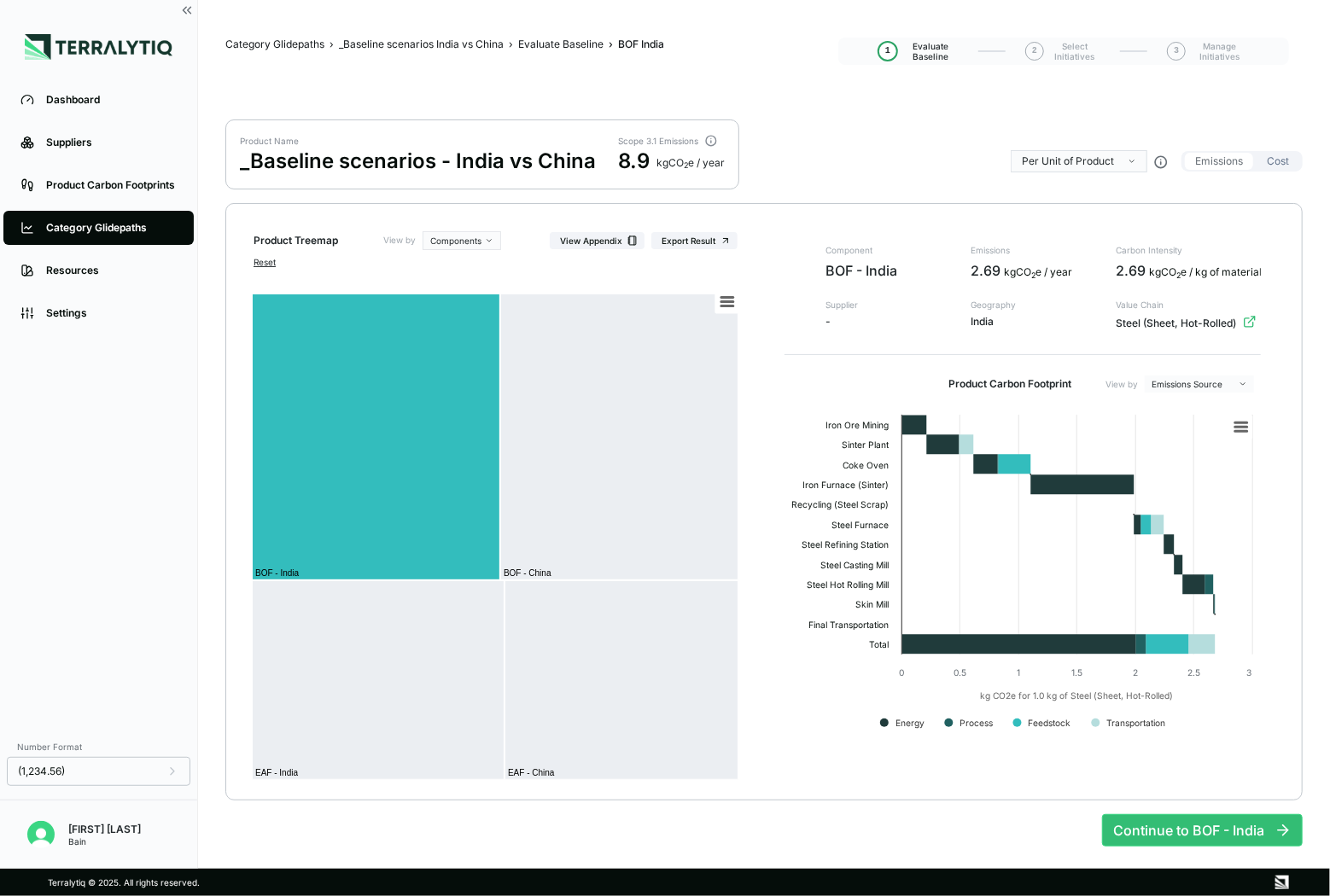 click on "Cost" at bounding box center [1278, 161] 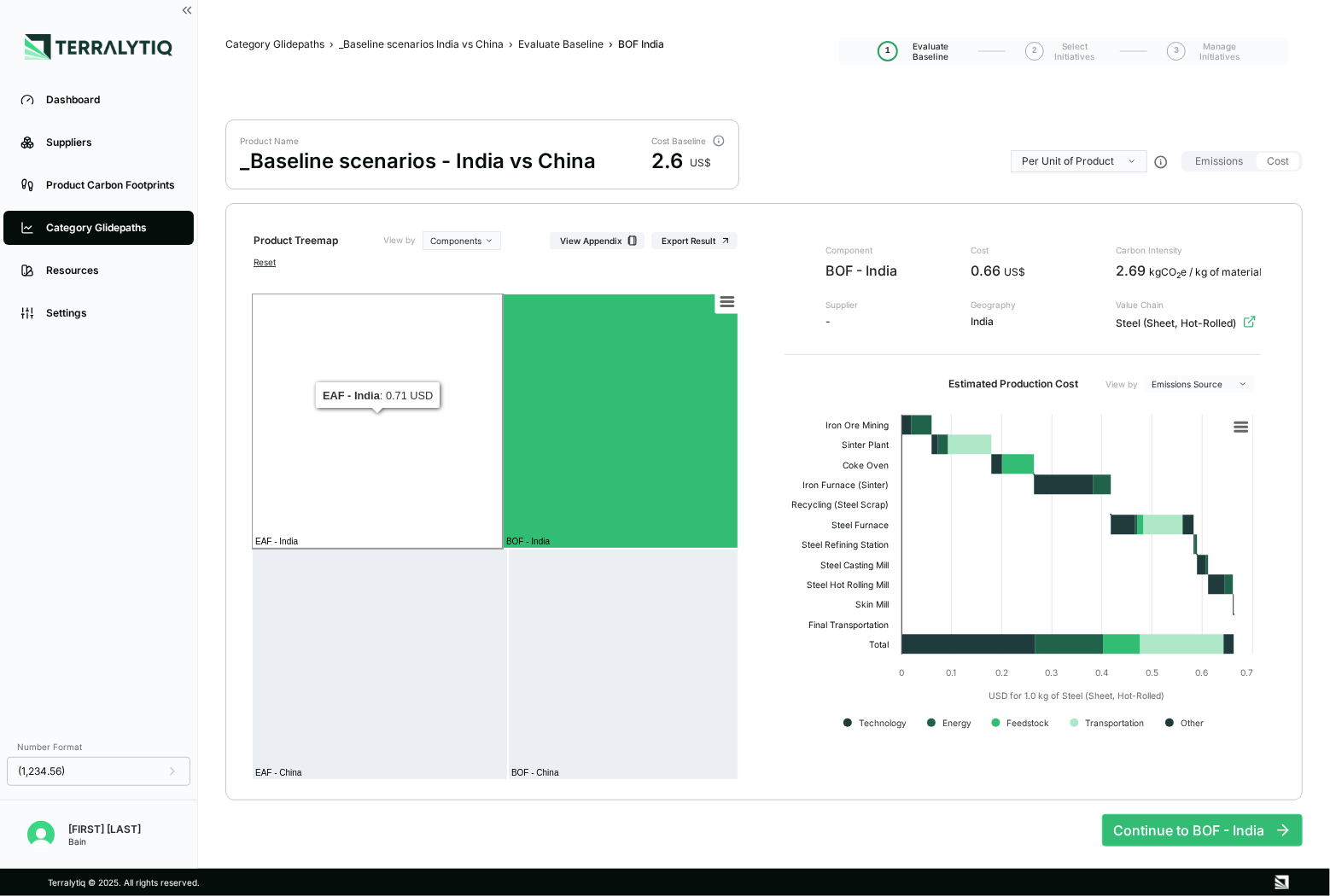 click 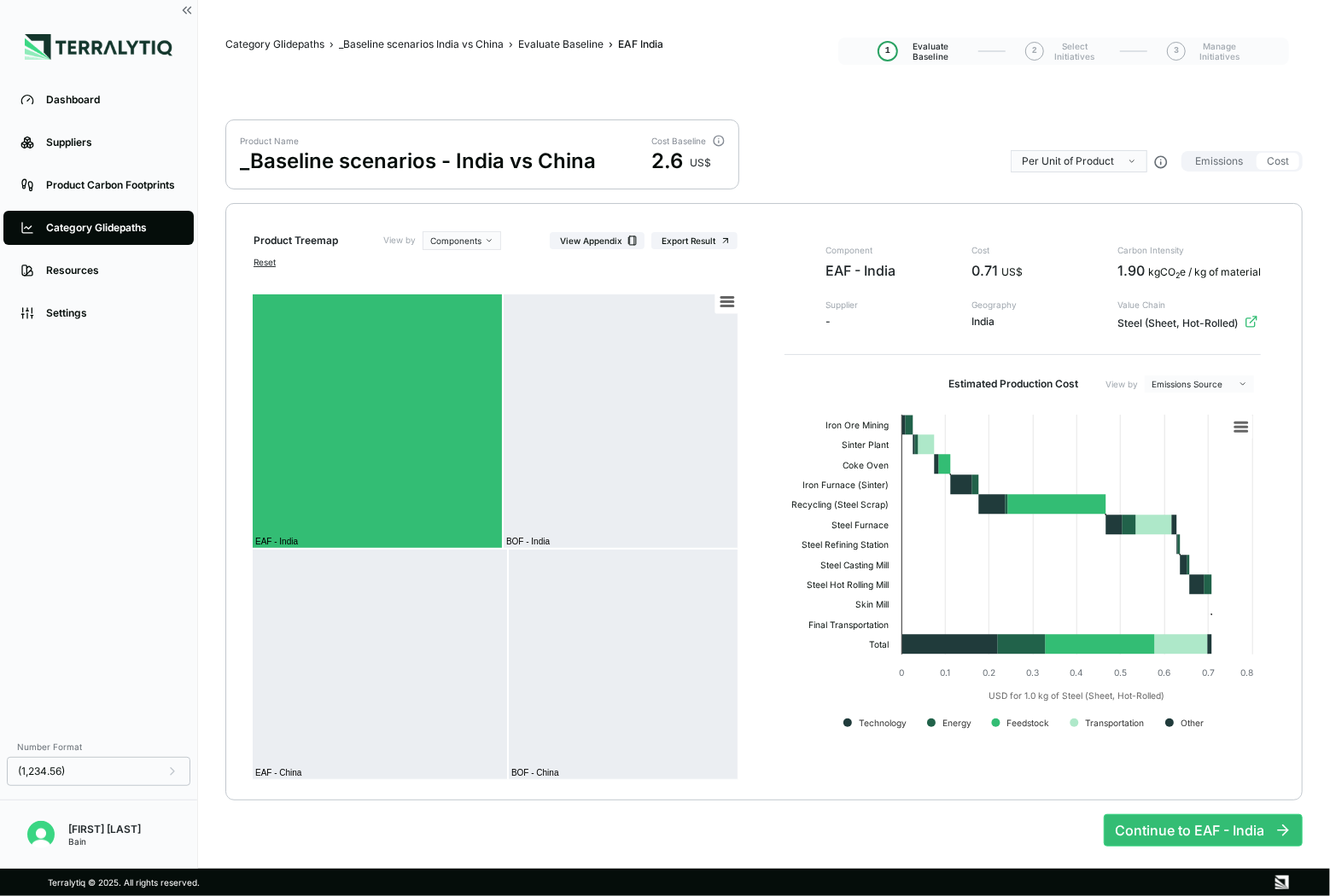 click on "Category Glidepaths" at bounding box center [111, 228] 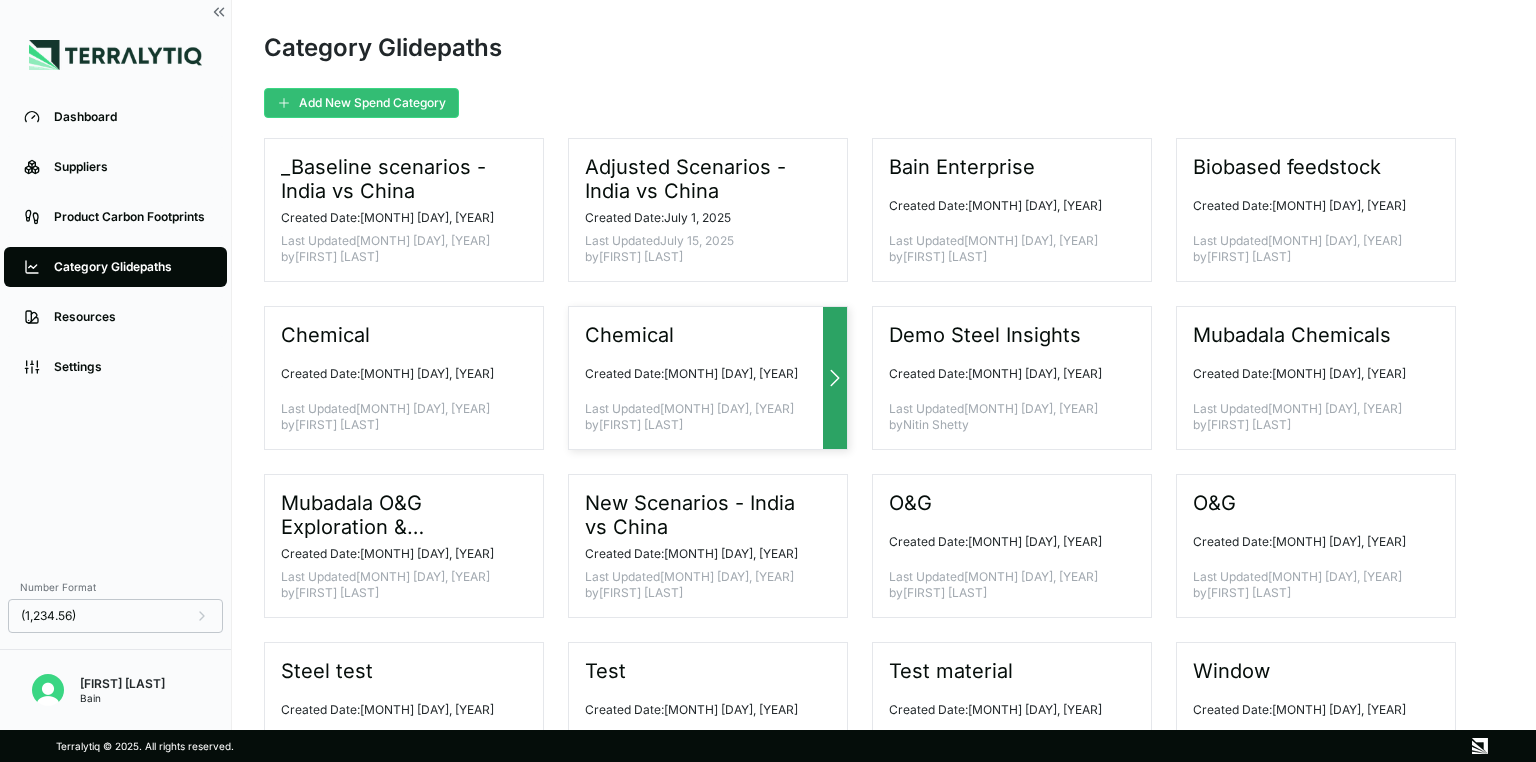 scroll, scrollTop: 87, scrollLeft: 0, axis: vertical 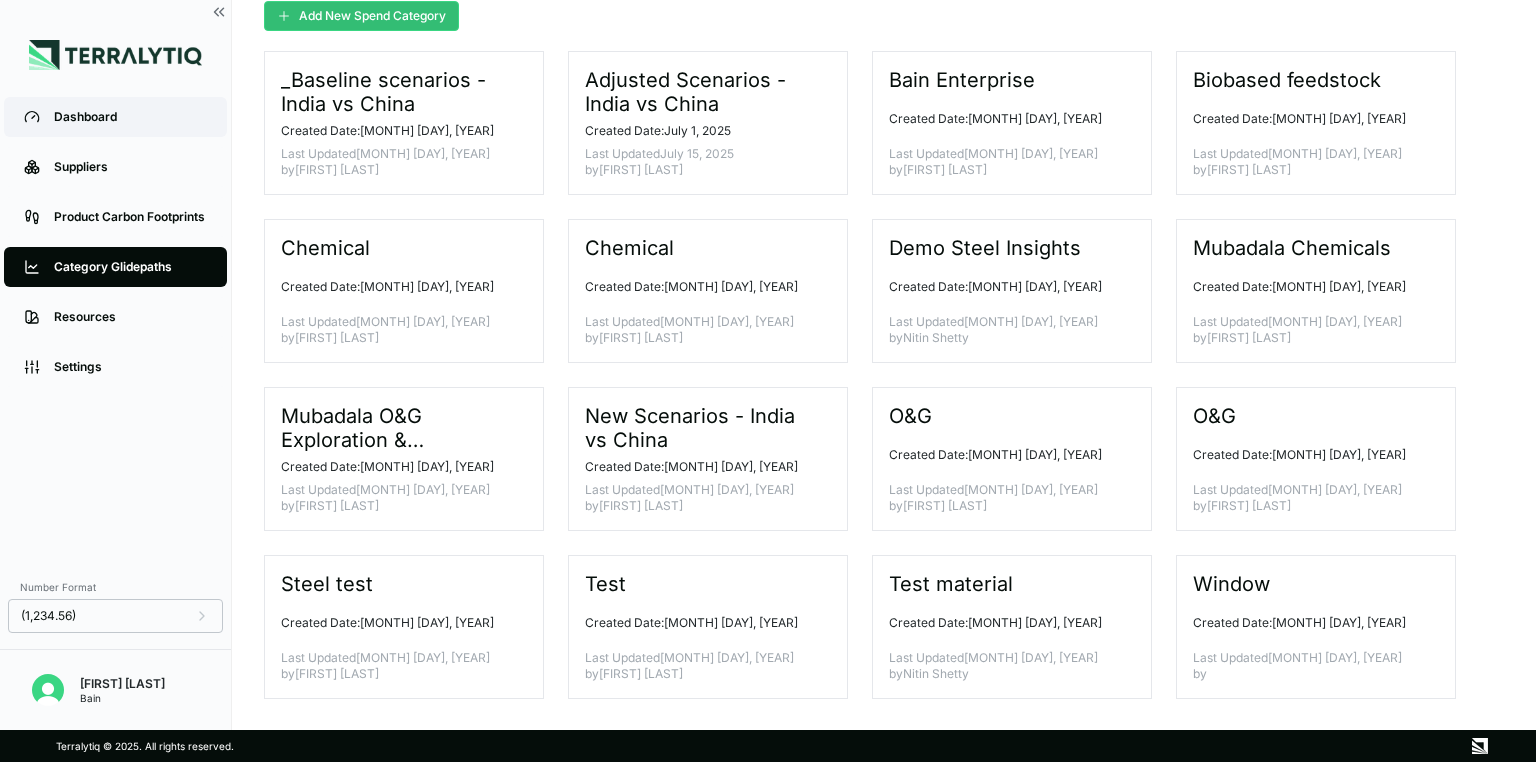 click on "Dashboard" at bounding box center [130, 117] 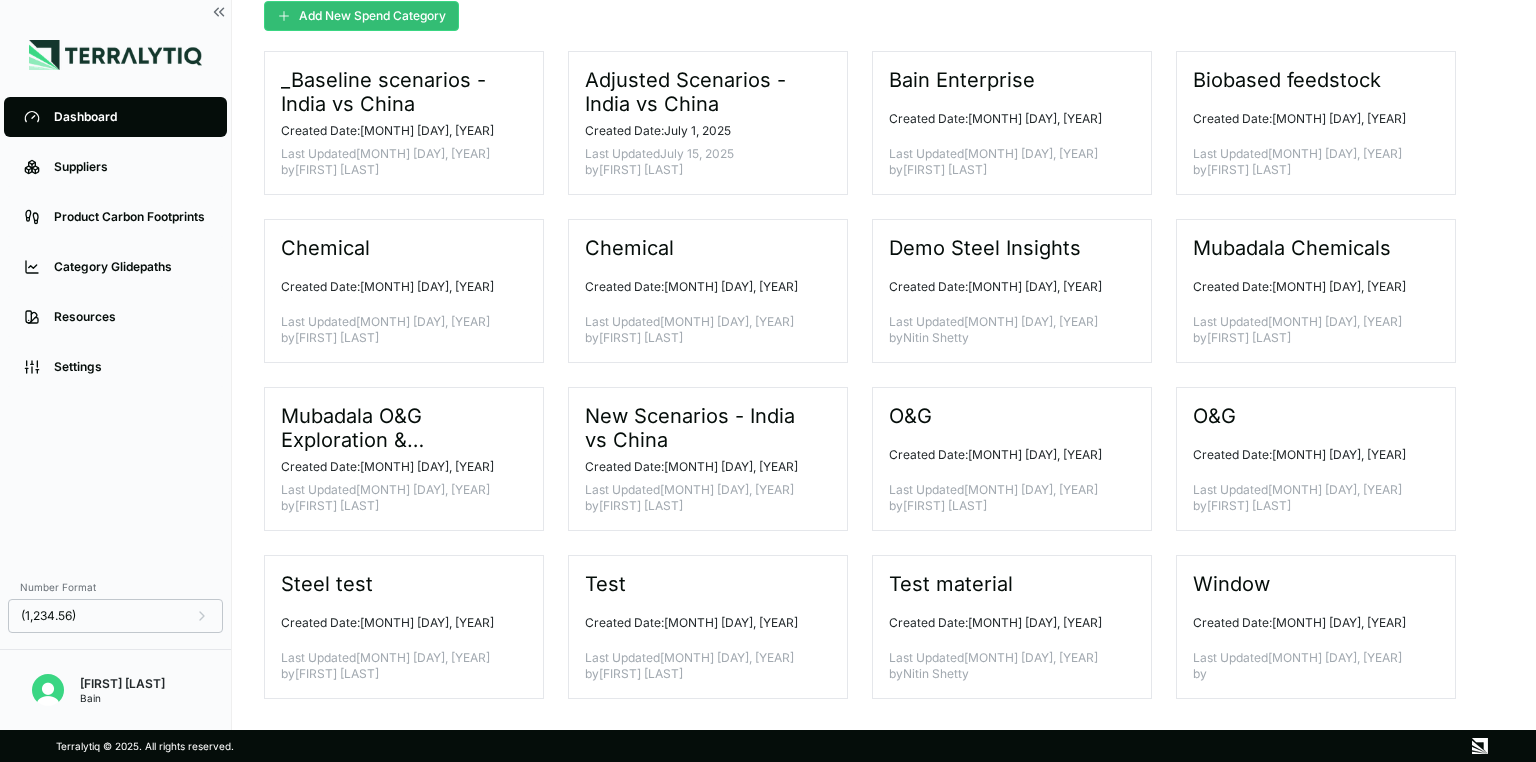 scroll, scrollTop: 0, scrollLeft: 0, axis: both 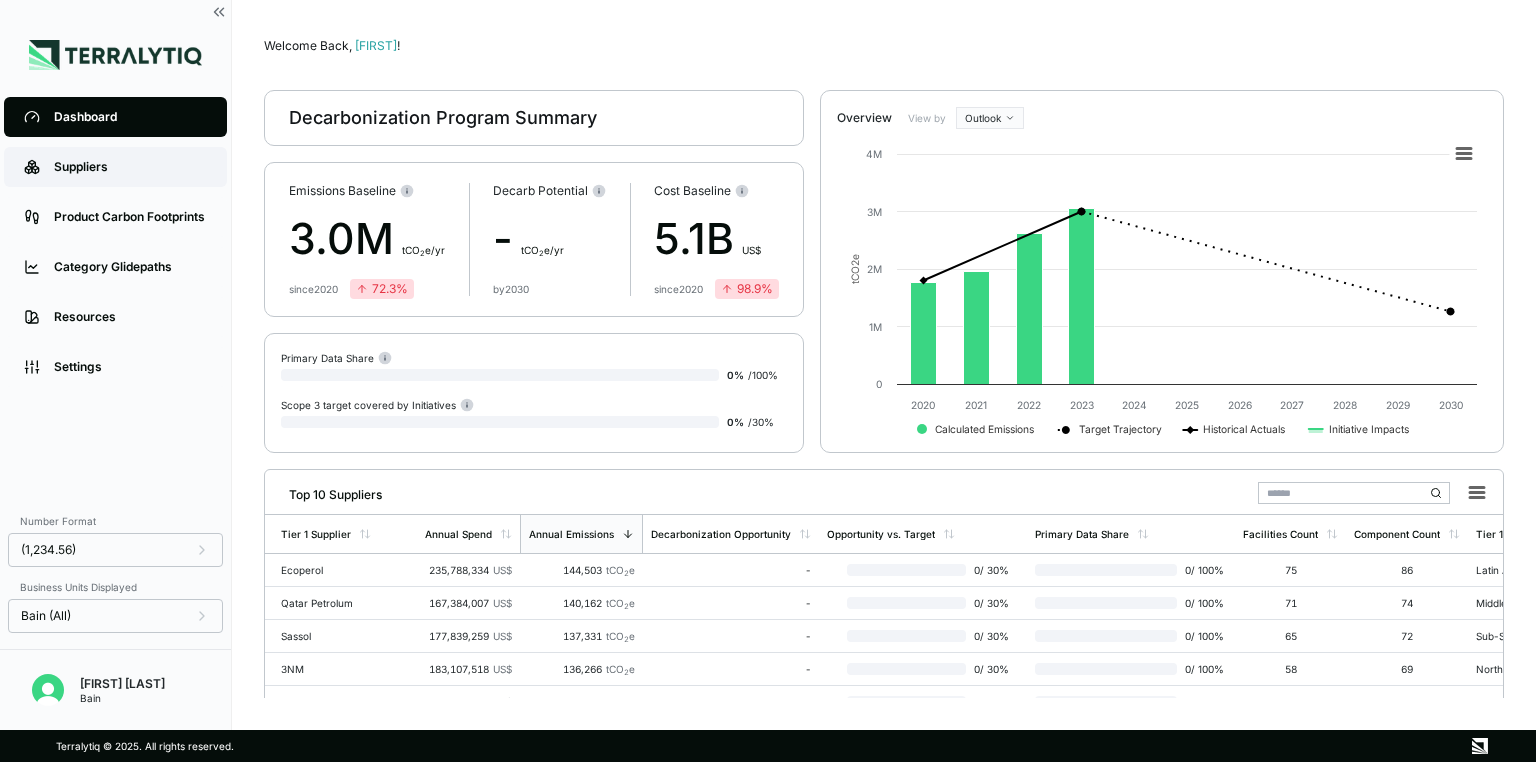 click on "Suppliers" at bounding box center (130, 167) 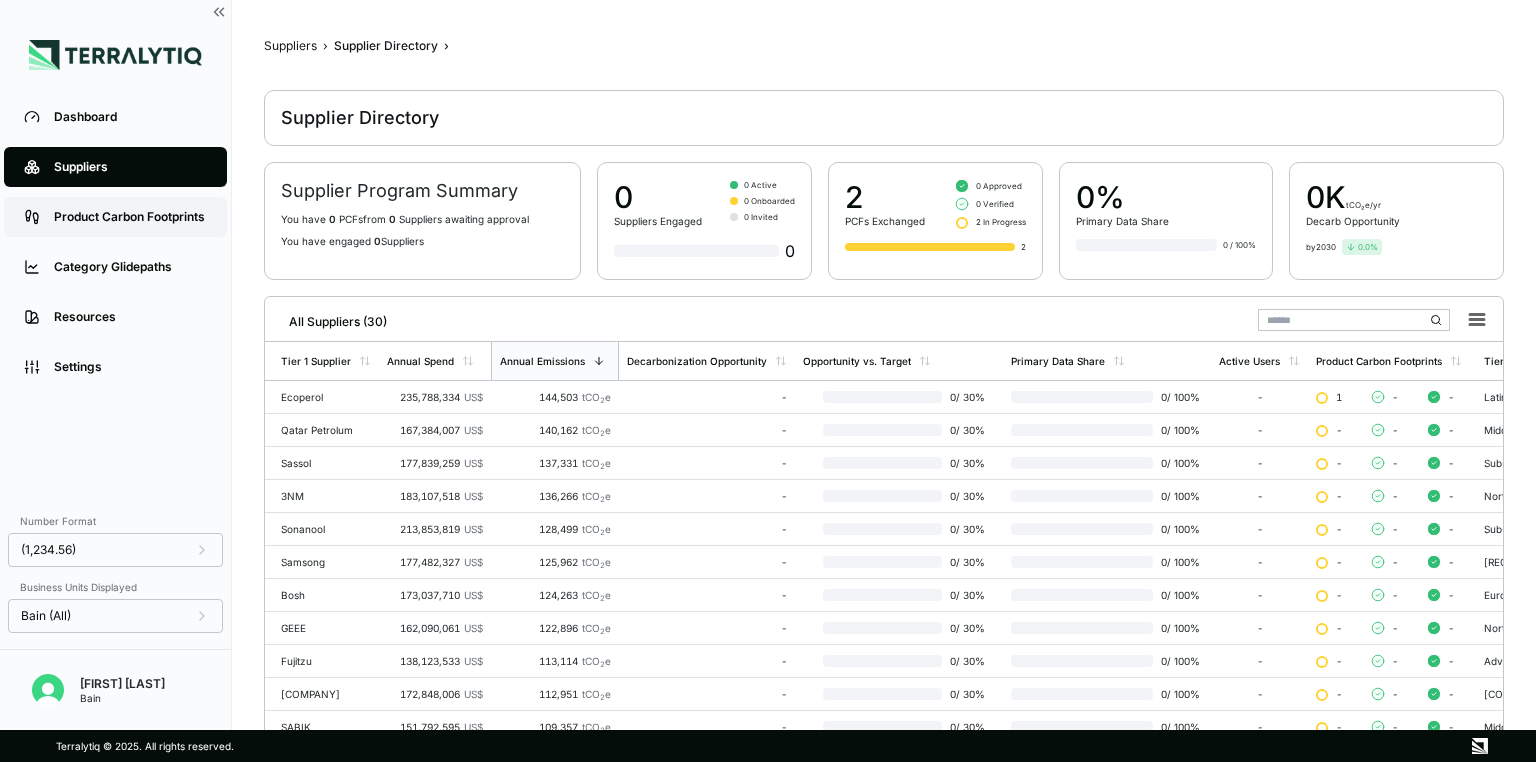 click on "Product Carbon Footprints" at bounding box center (130, 217) 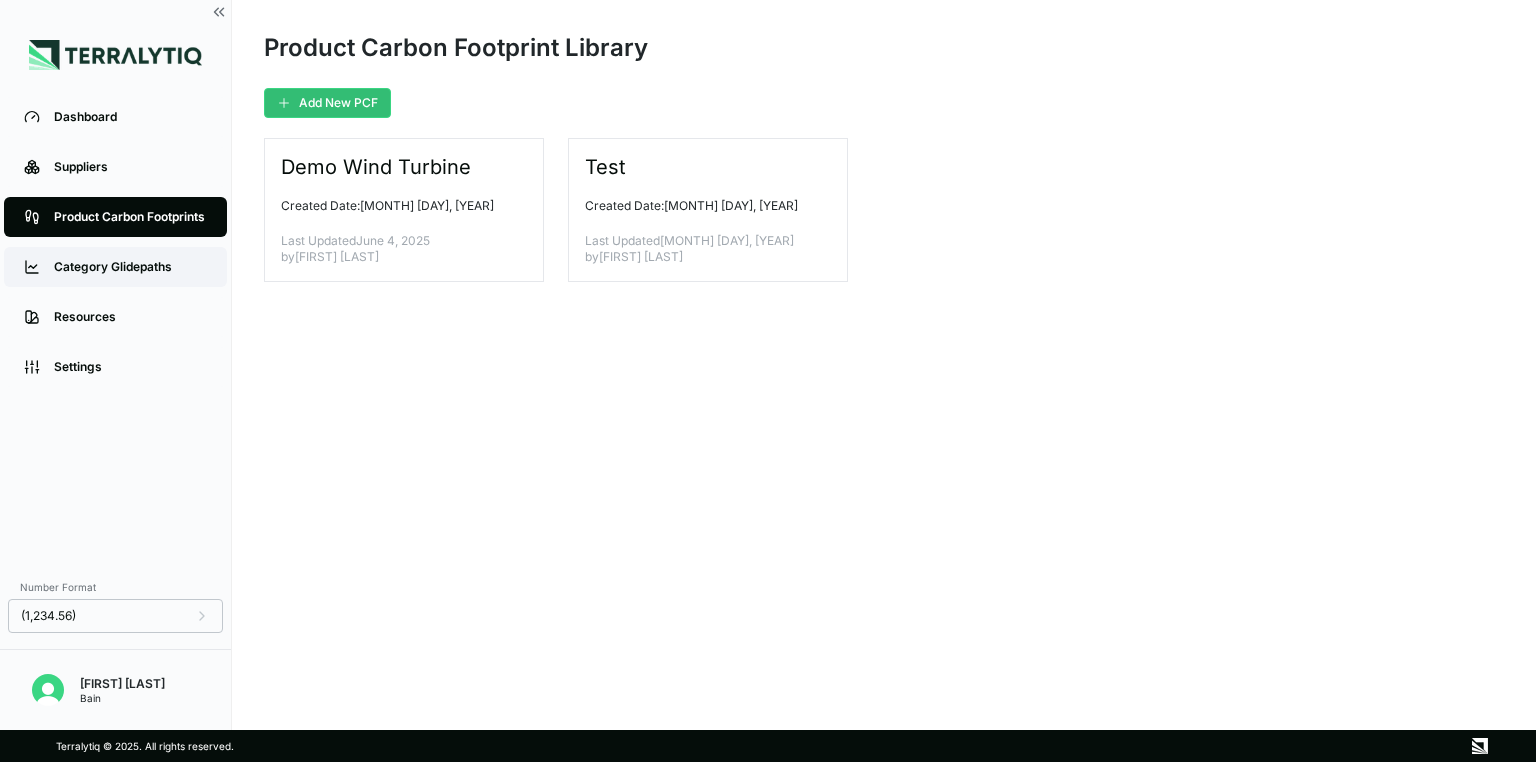 click on "Category Glidepaths" at bounding box center [115, 267] 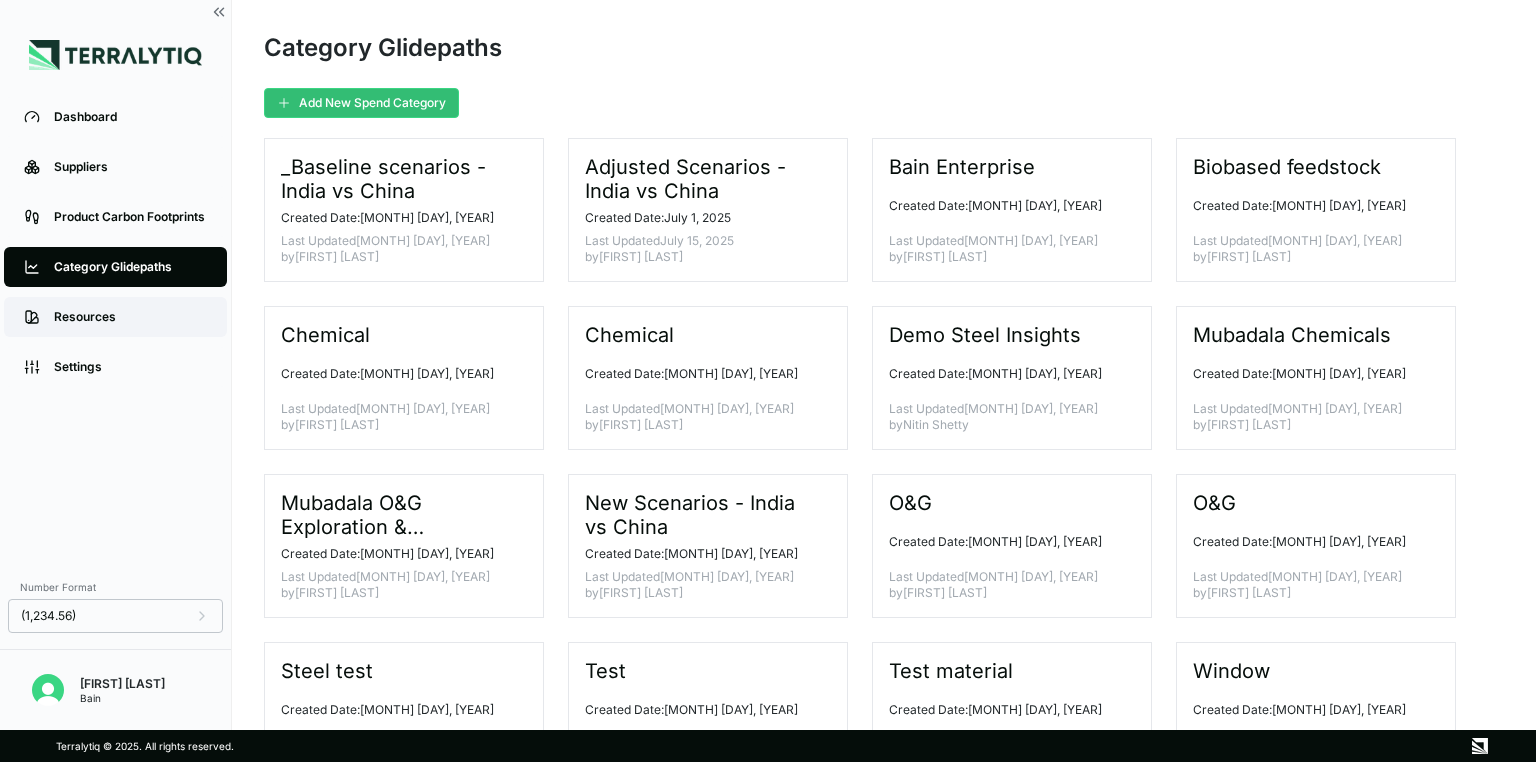 click on "Resources" at bounding box center (130, 317) 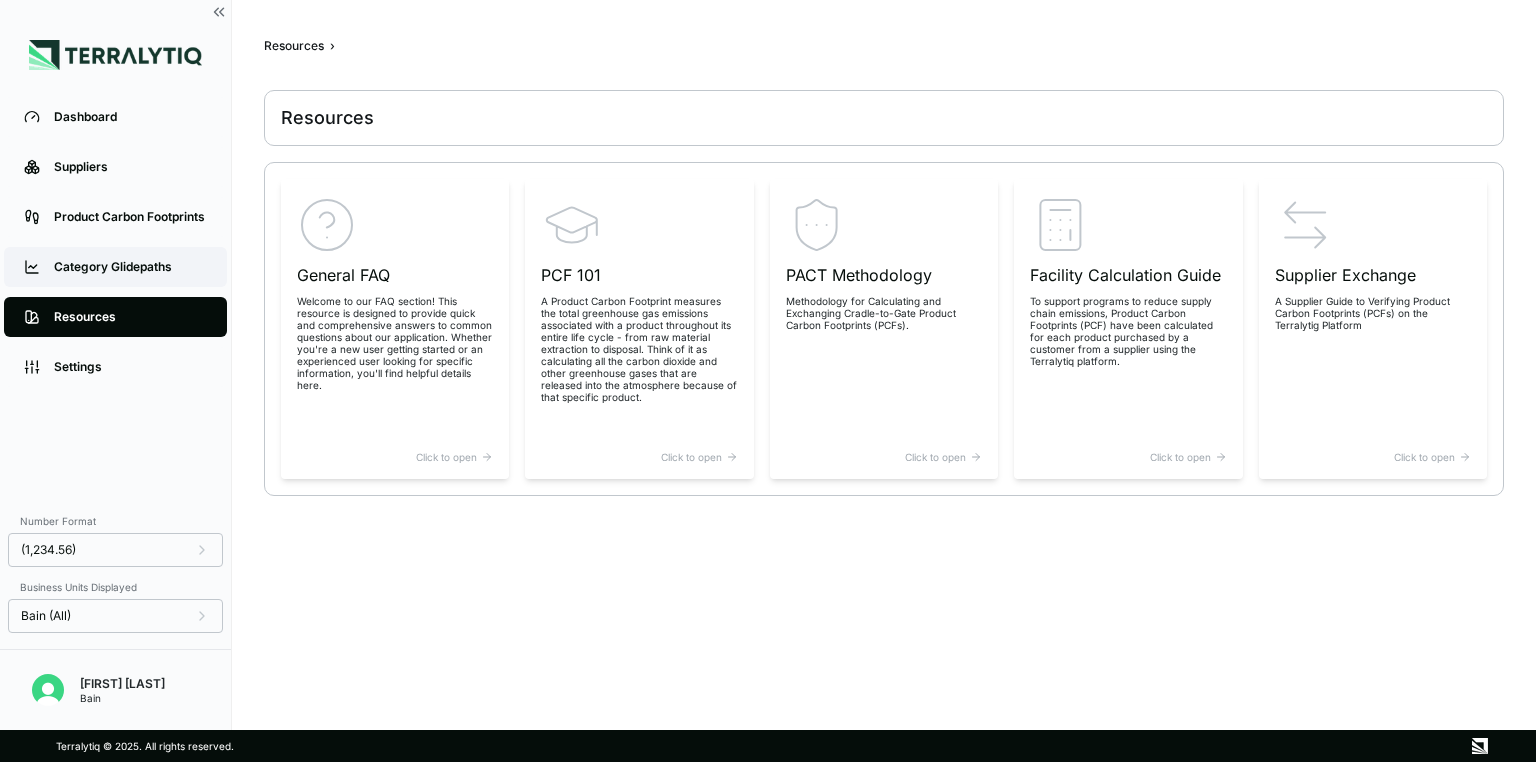 click on "Category Glidepaths" at bounding box center (130, 267) 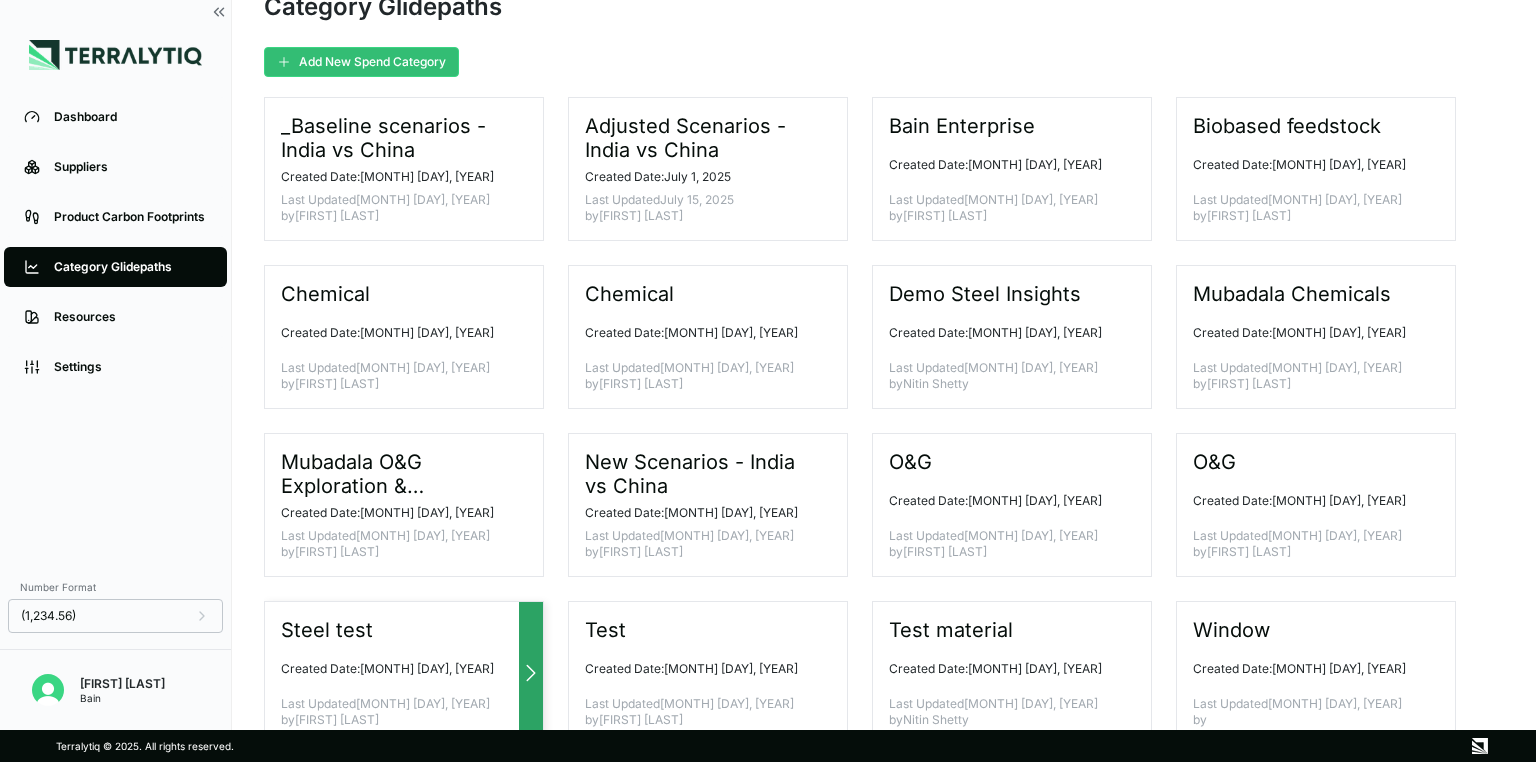 scroll, scrollTop: 0, scrollLeft: 0, axis: both 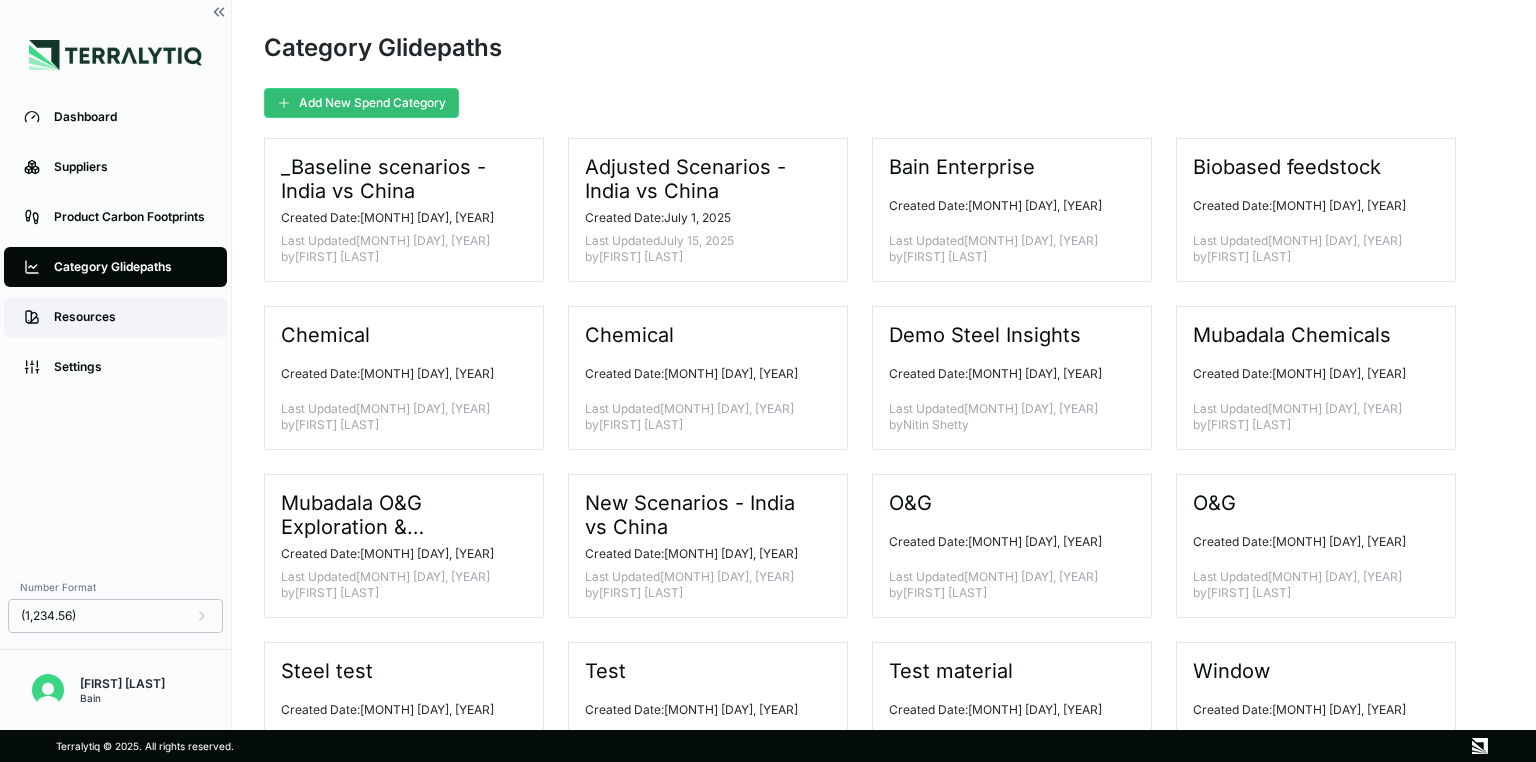 click on "Resources" at bounding box center [115, 317] 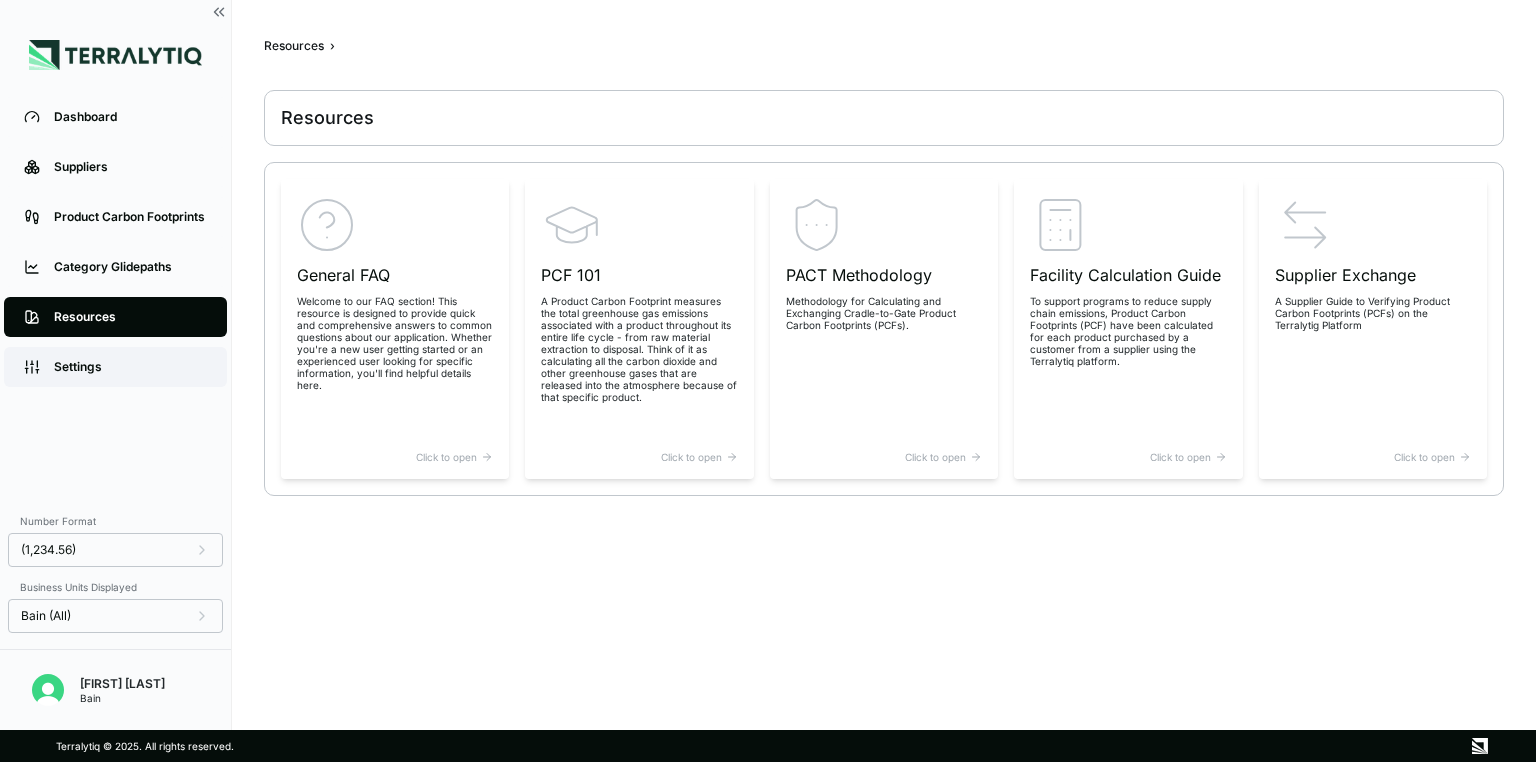 click on "Settings" at bounding box center (130, 367) 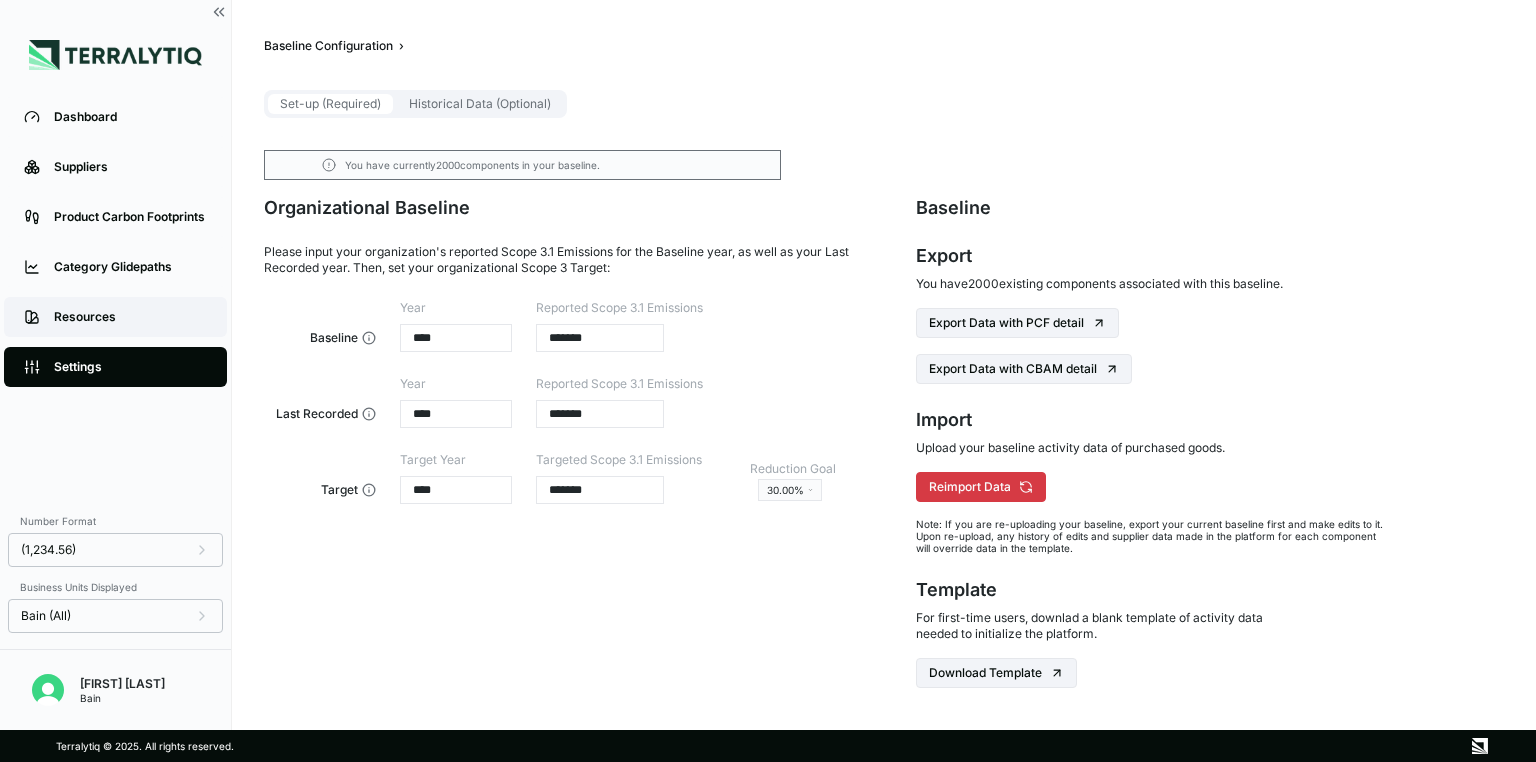click on "Resources" at bounding box center (130, 317) 